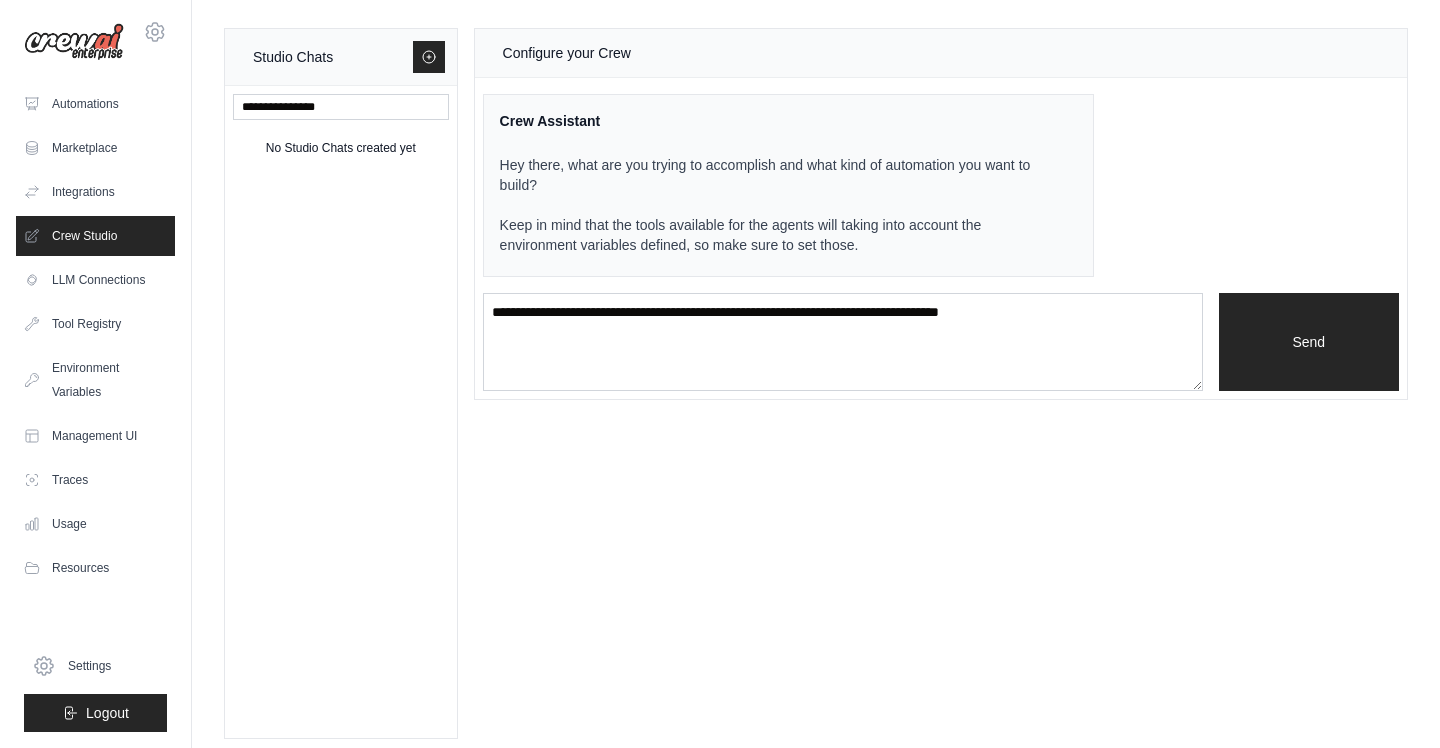 scroll, scrollTop: 0, scrollLeft: 0, axis: both 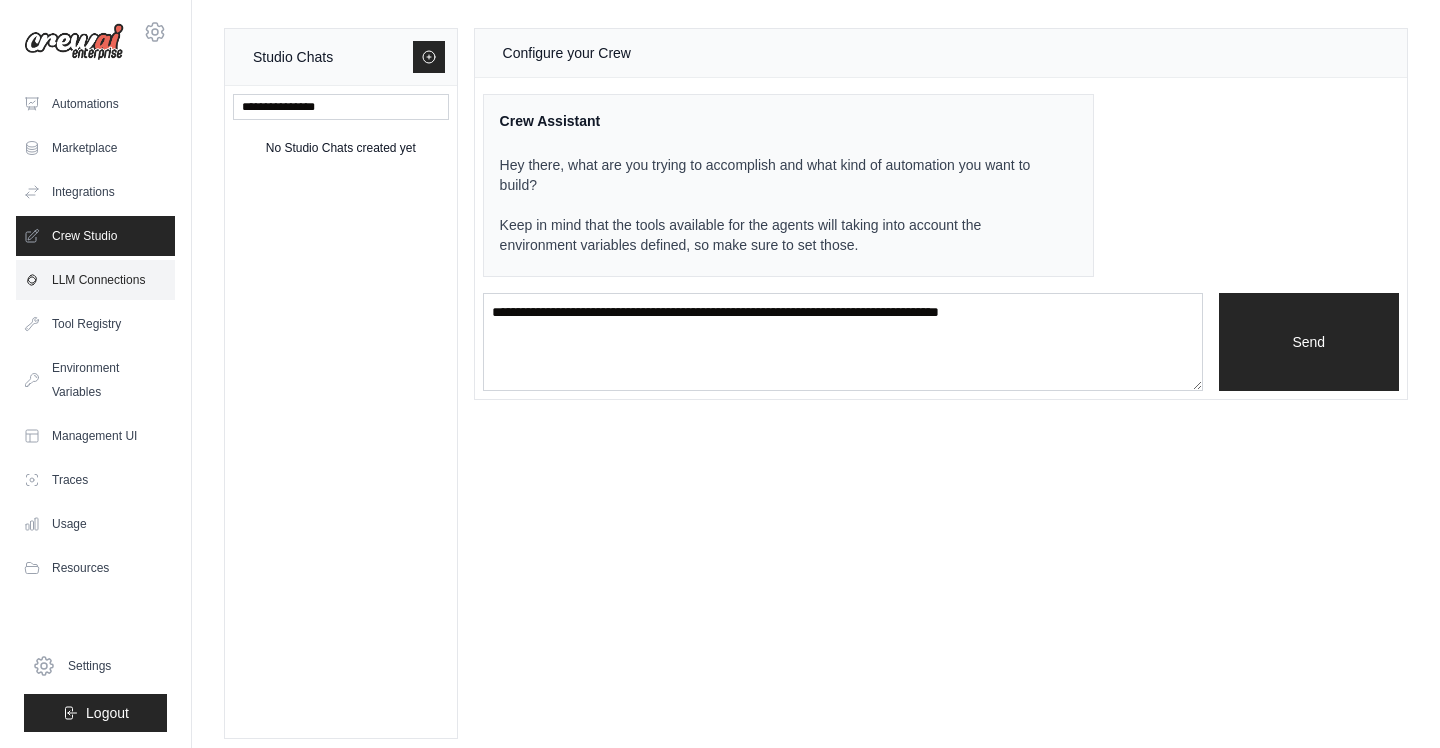 click on "LLM Connections" at bounding box center [95, 280] 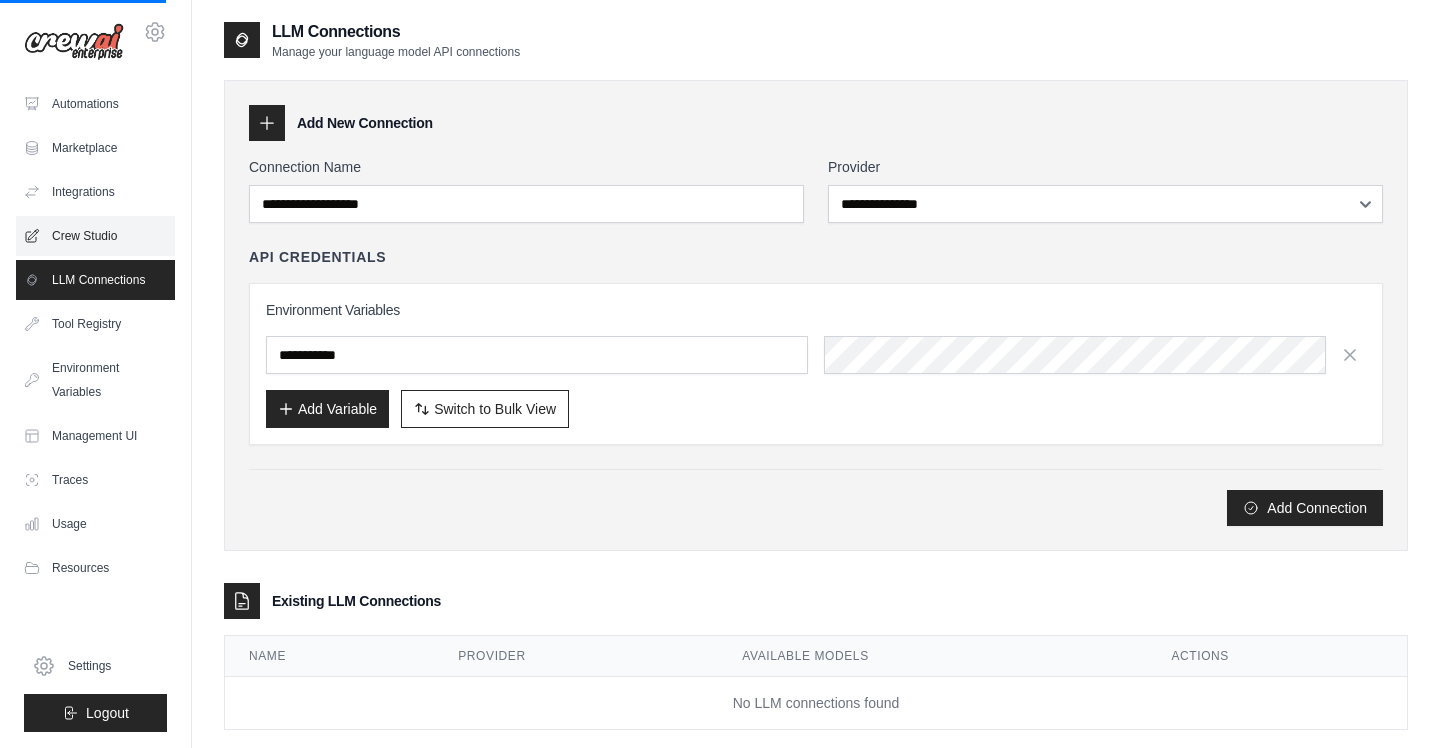 click on "Crew Studio" at bounding box center [95, 236] 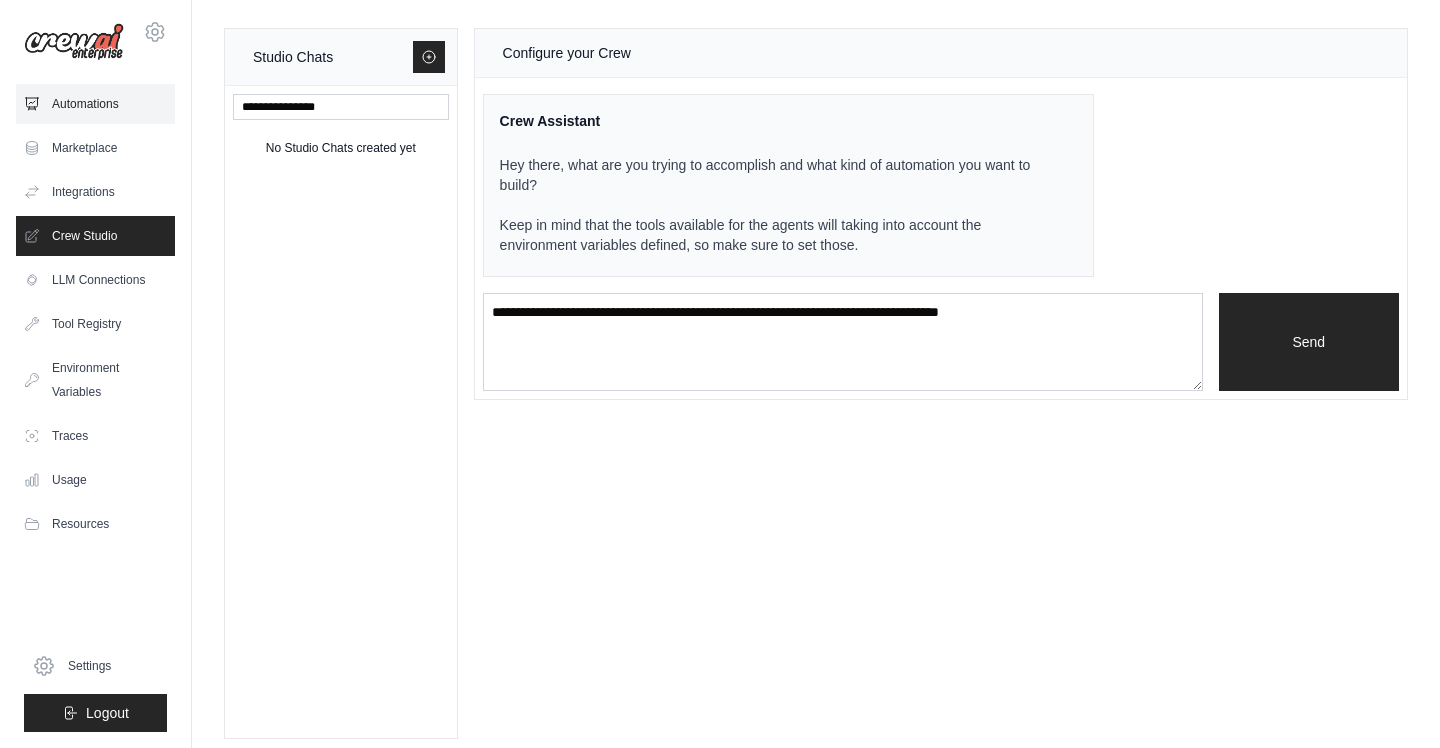 click on "Automations" at bounding box center [95, 104] 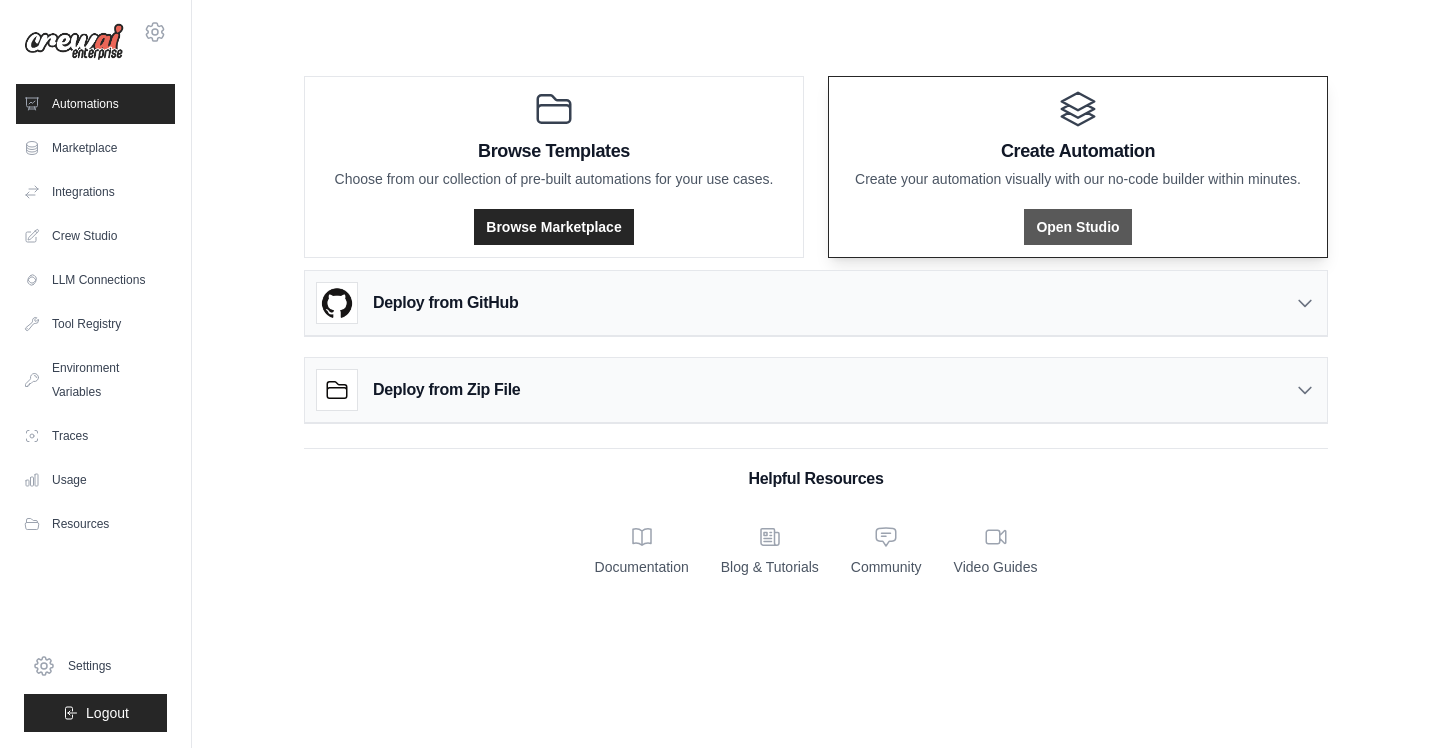 click on "Open Studio" at bounding box center [1077, 227] 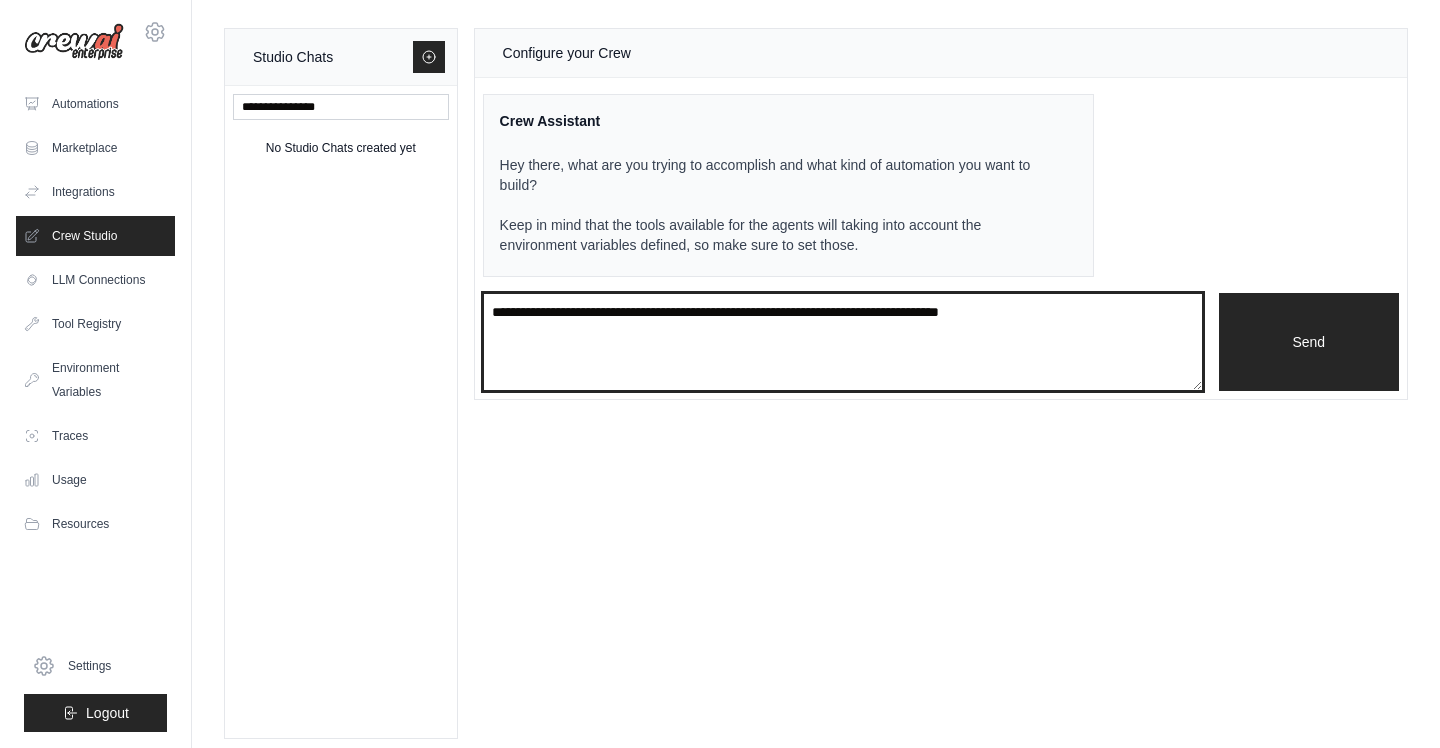 click at bounding box center [843, 342] 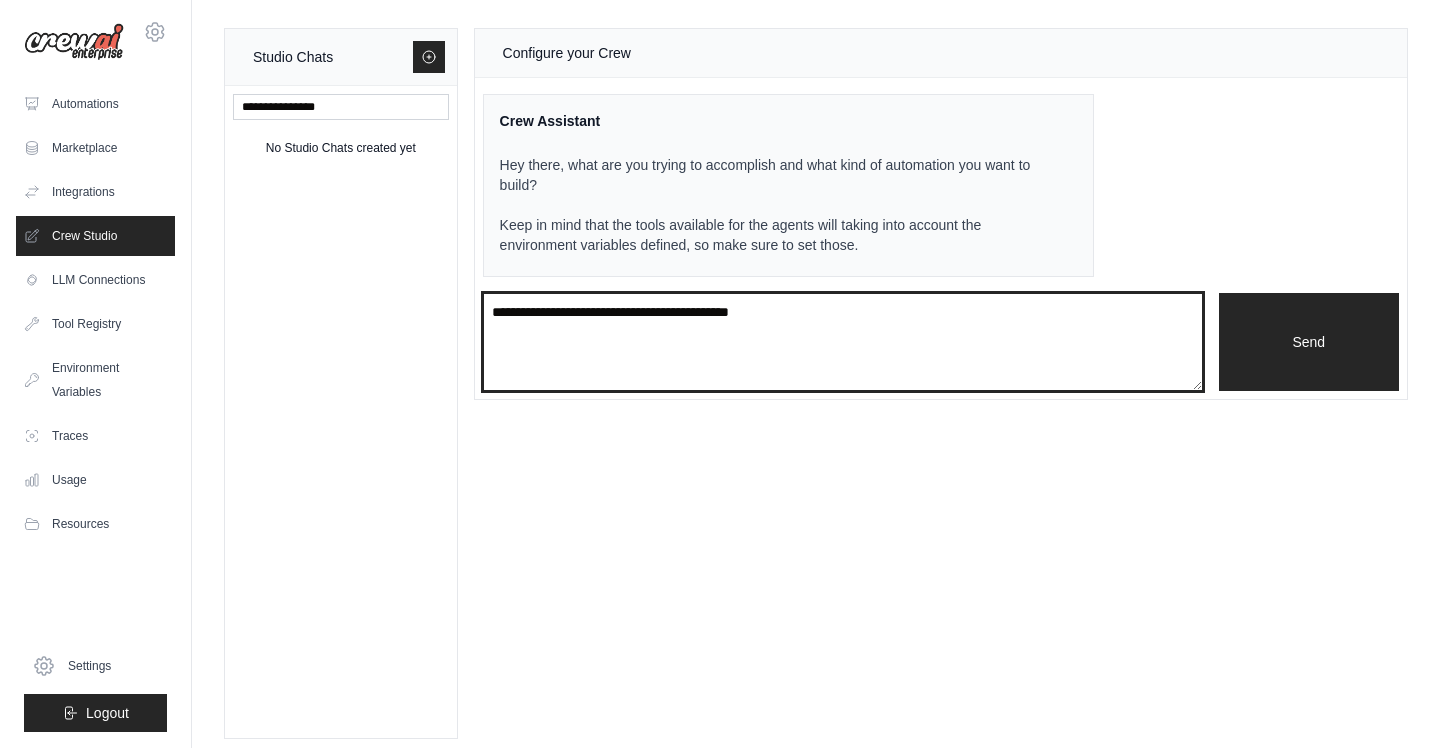type on "**********" 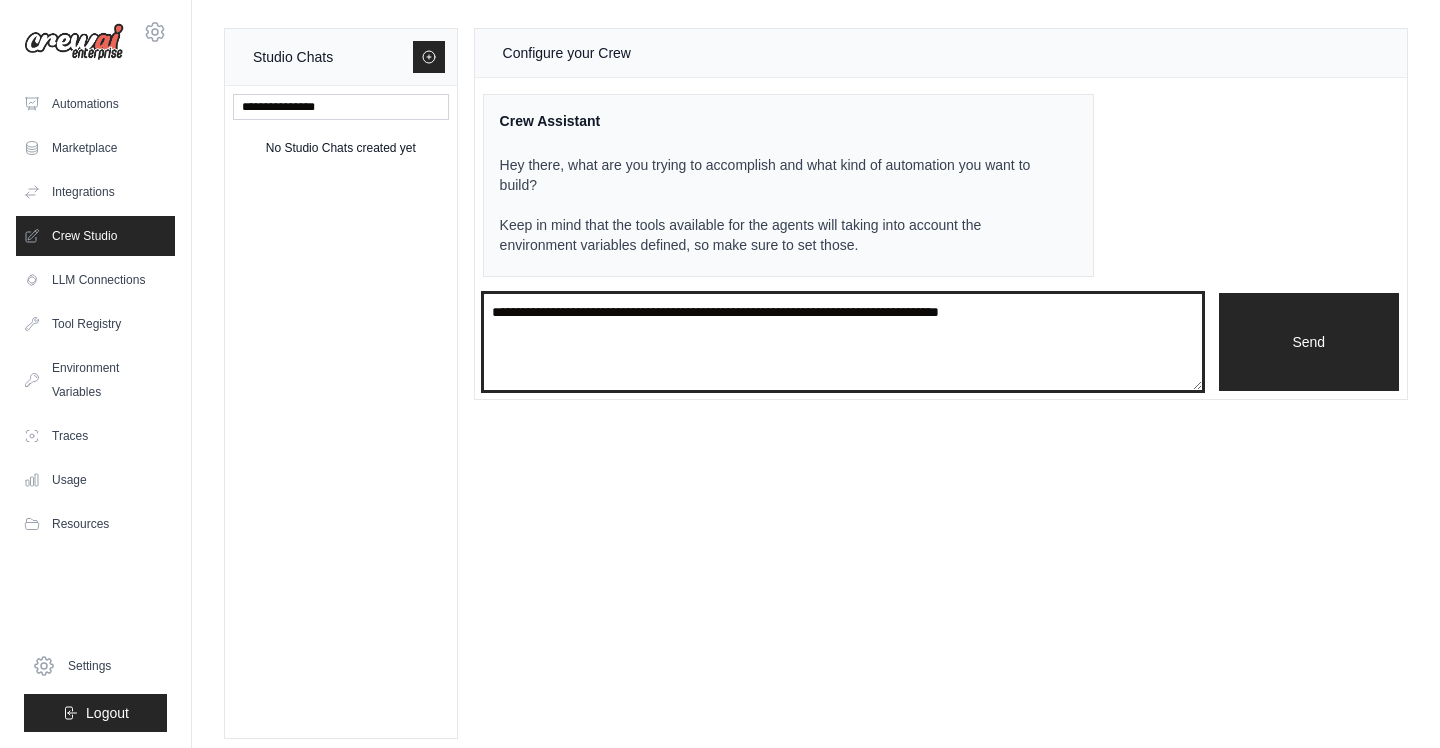 paste on "**********" 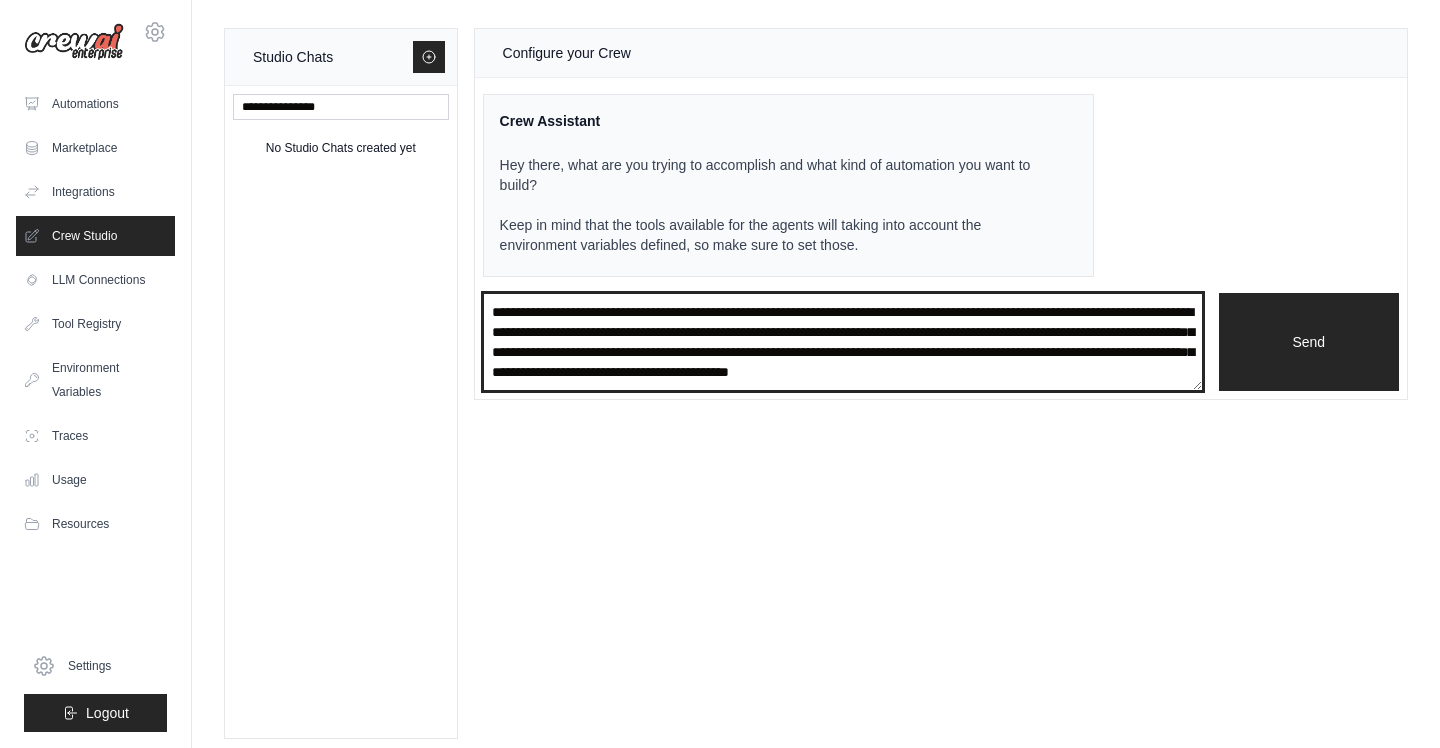 scroll, scrollTop: 10, scrollLeft: 0, axis: vertical 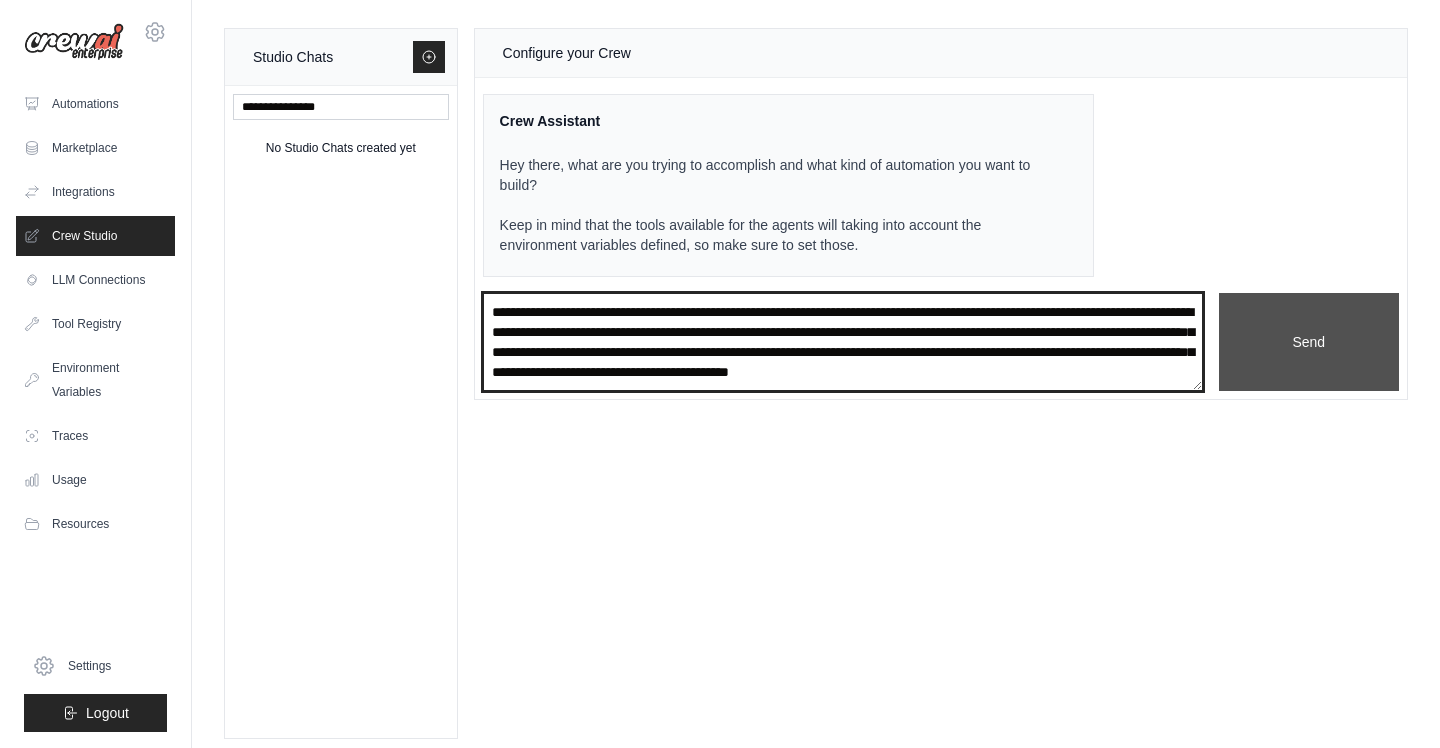 type on "**********" 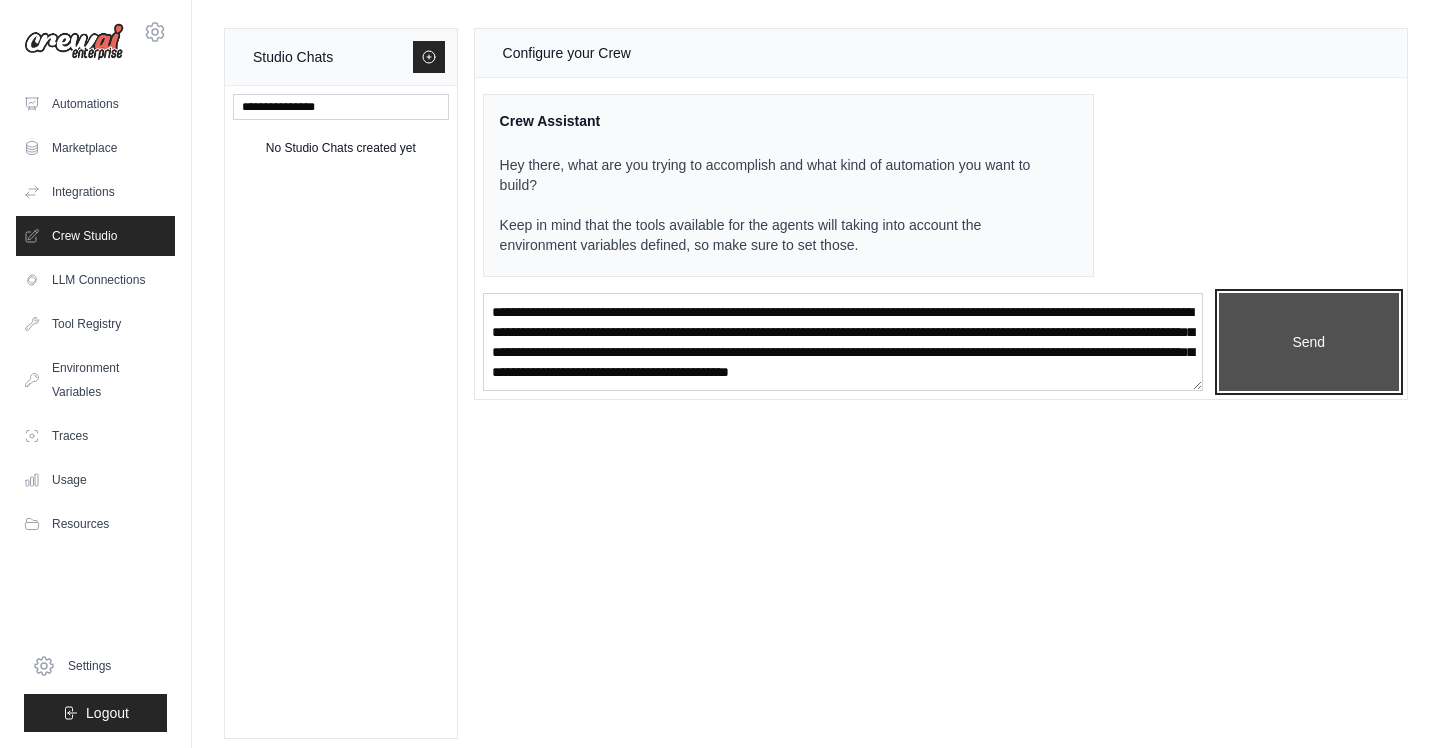 click on "Send" at bounding box center (1309, 342) 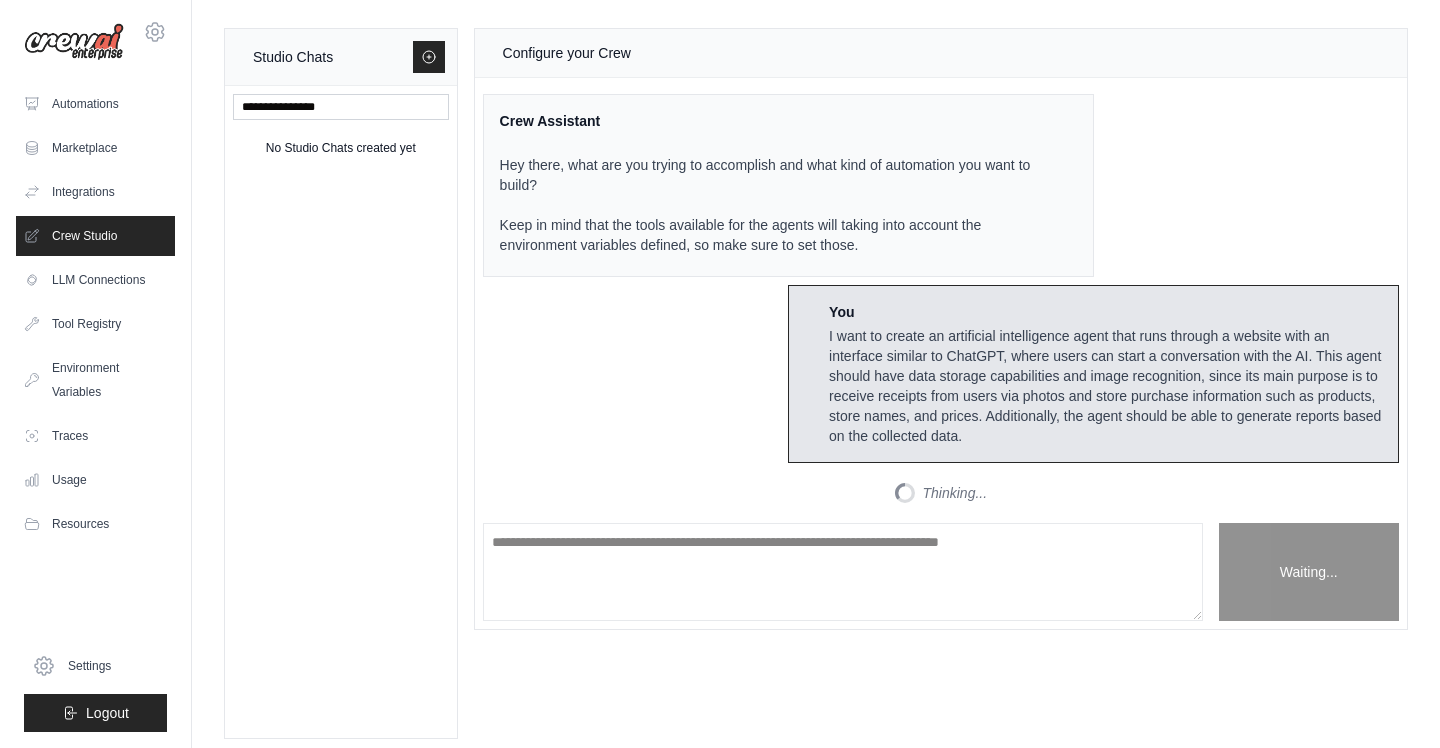 scroll, scrollTop: 0, scrollLeft: 0, axis: both 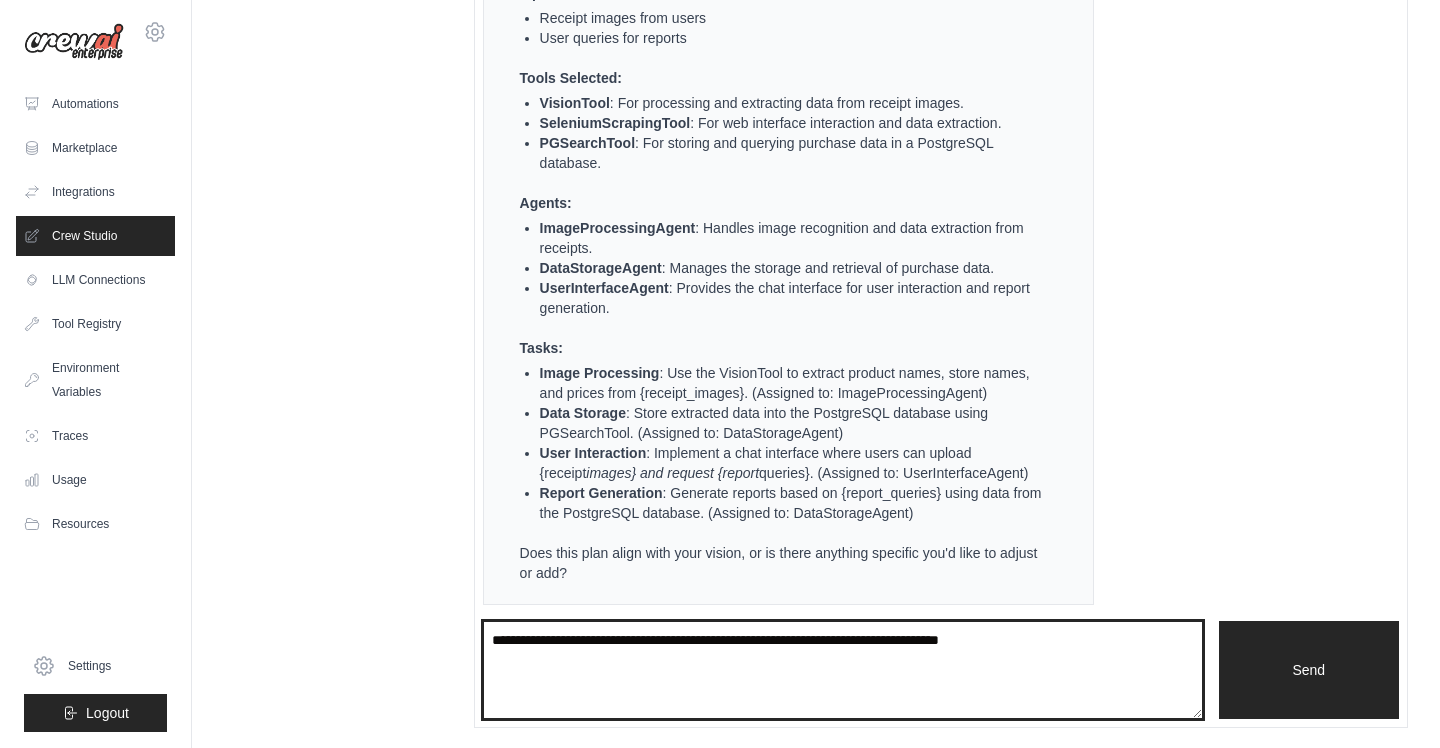 click at bounding box center [843, 670] 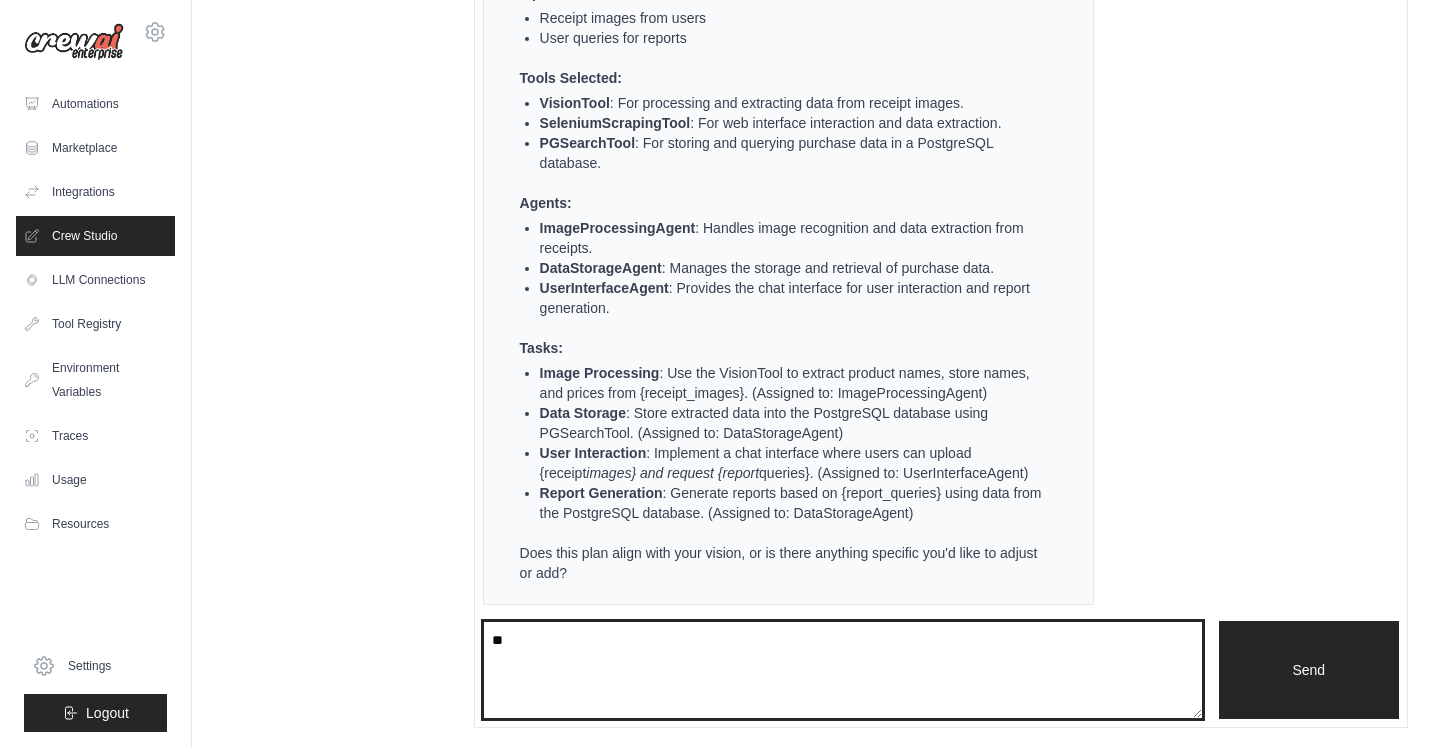 type on "*" 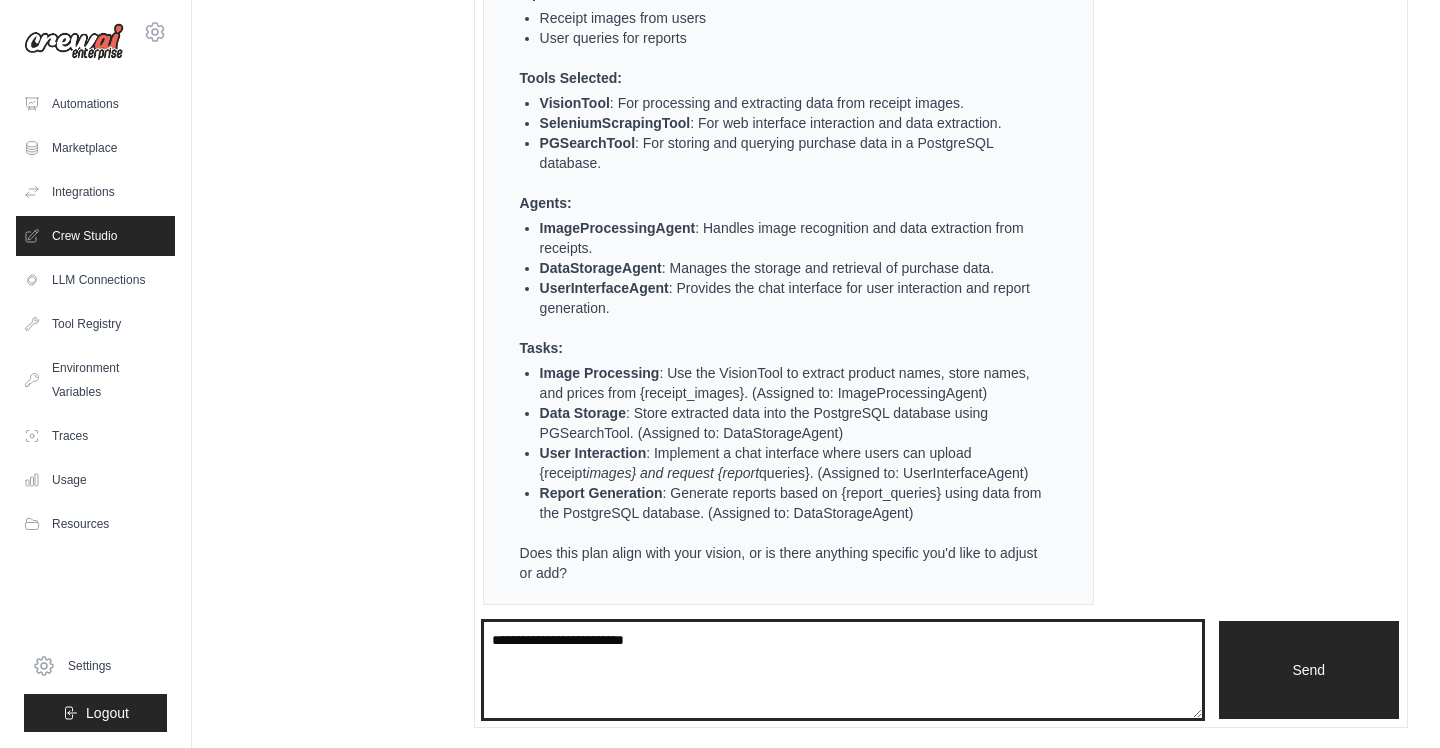 type on "**********" 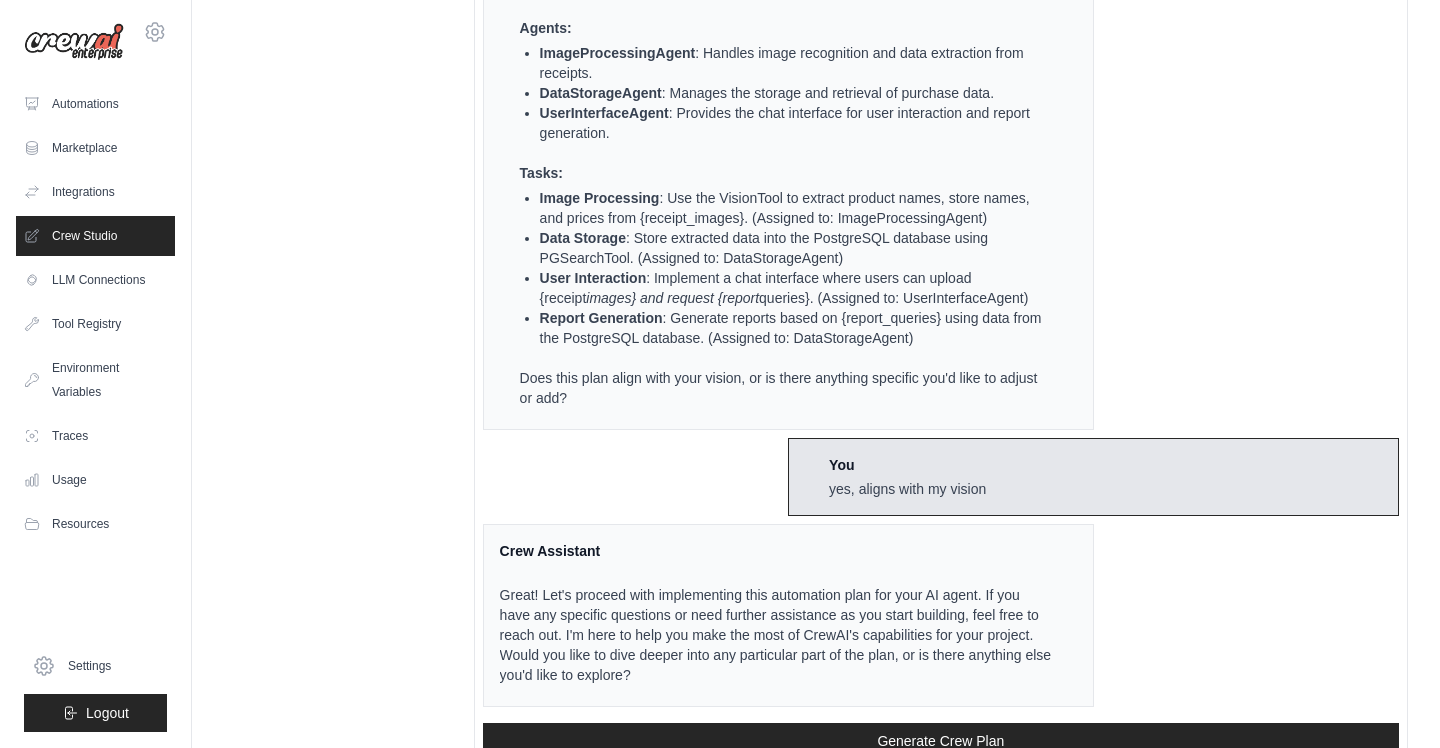 scroll, scrollTop: 1260, scrollLeft: 0, axis: vertical 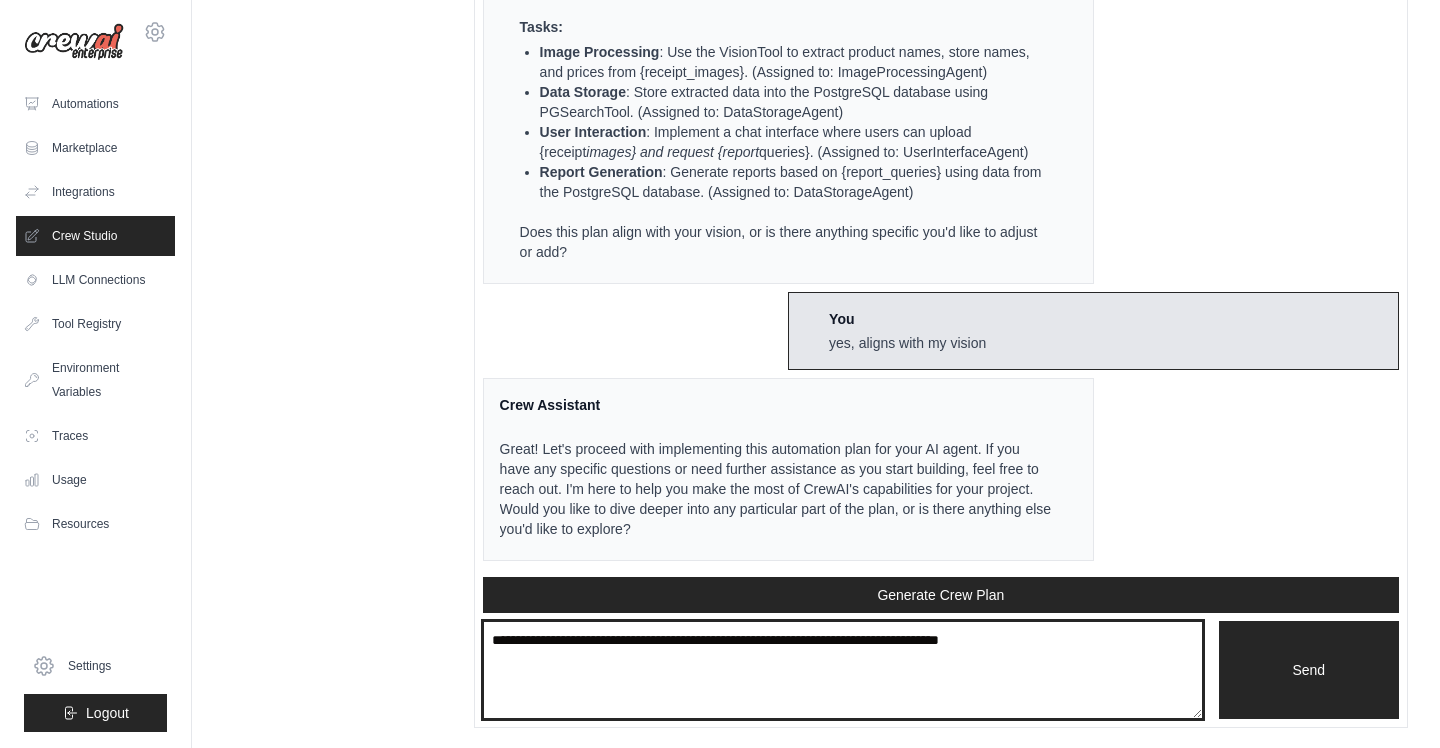 click at bounding box center (843, 670) 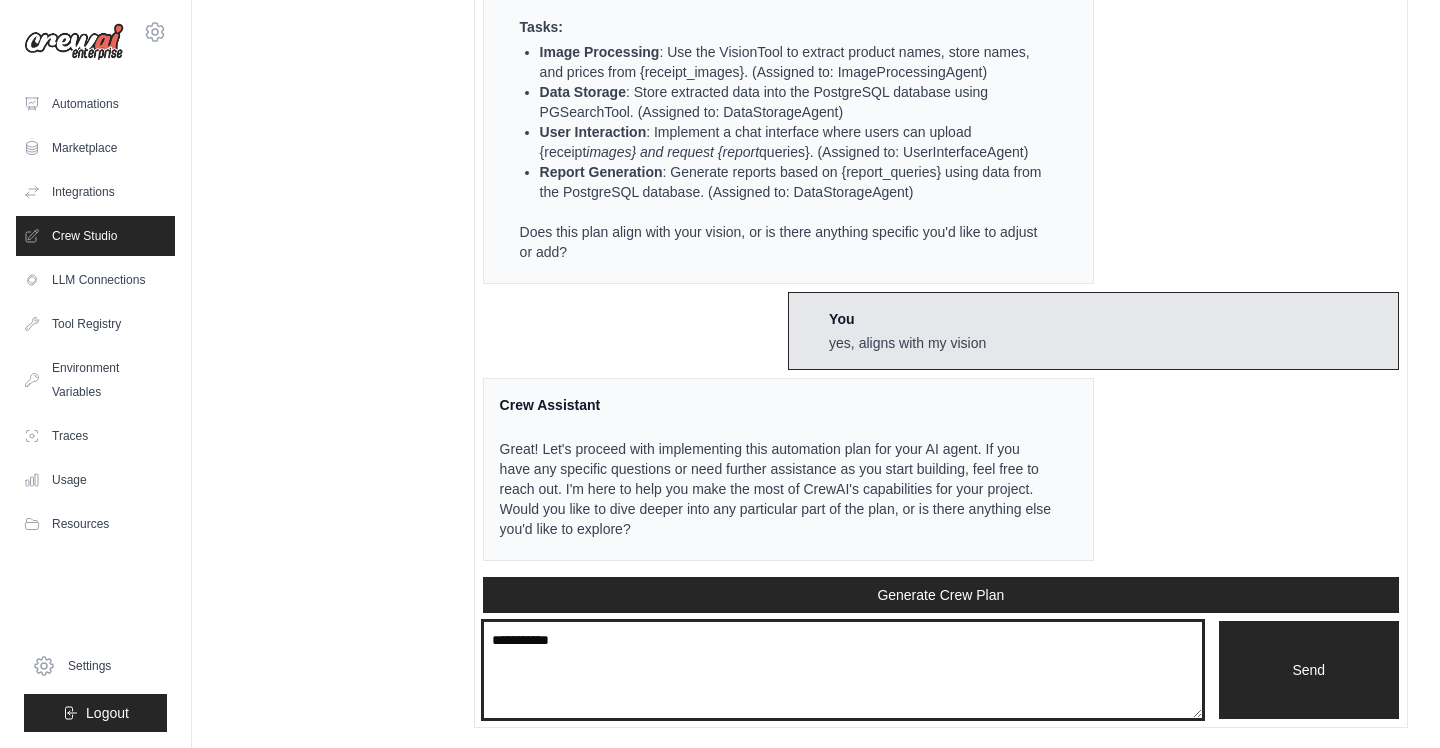 type on "**********" 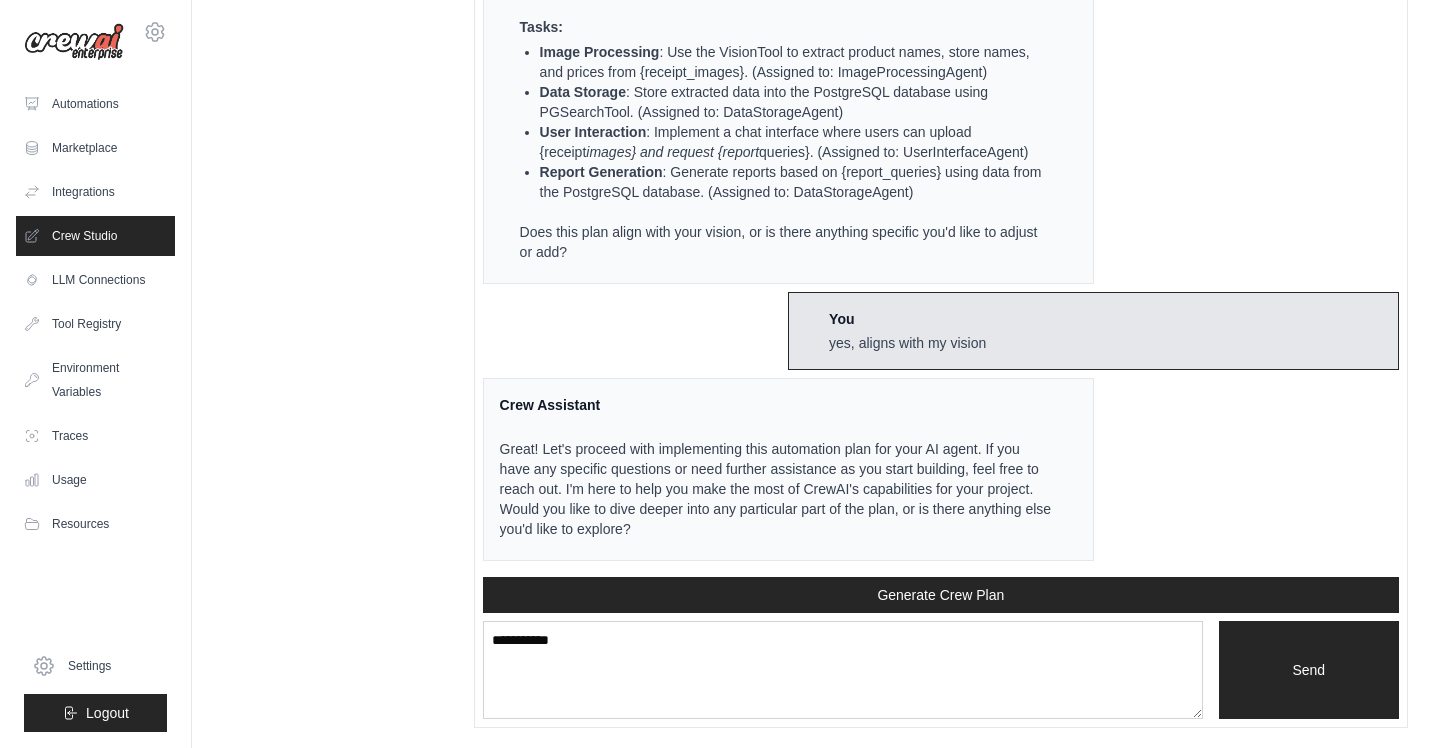 type 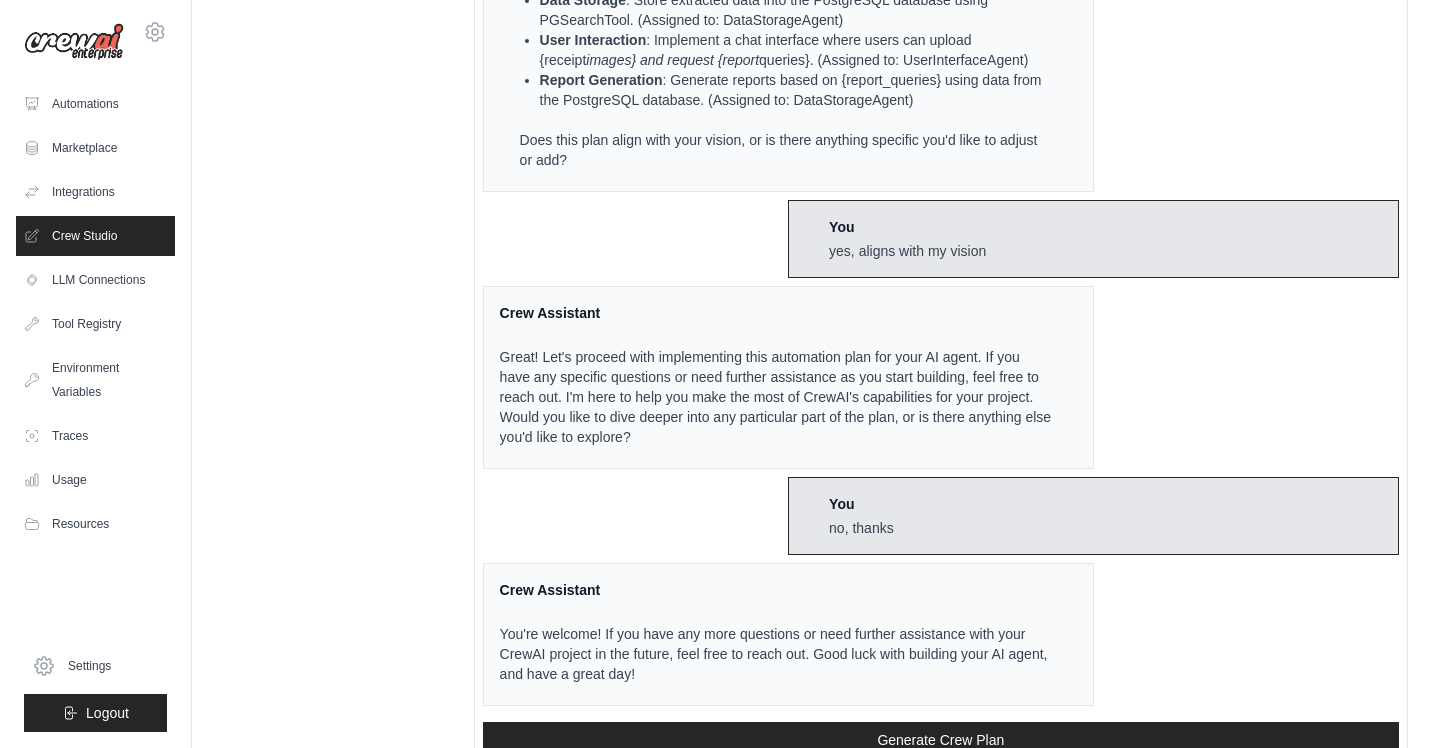 scroll, scrollTop: 1497, scrollLeft: 0, axis: vertical 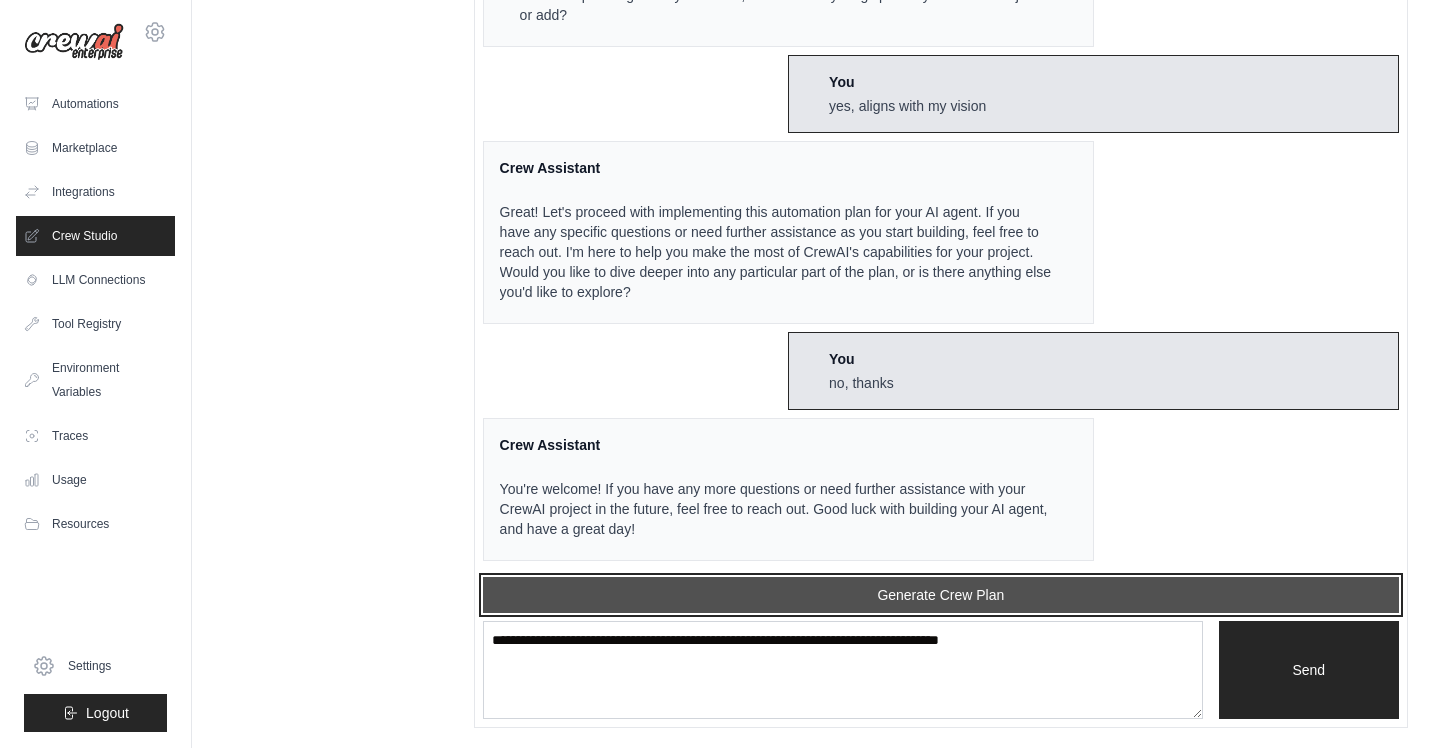 click on "Generate Crew Plan" at bounding box center (941, 595) 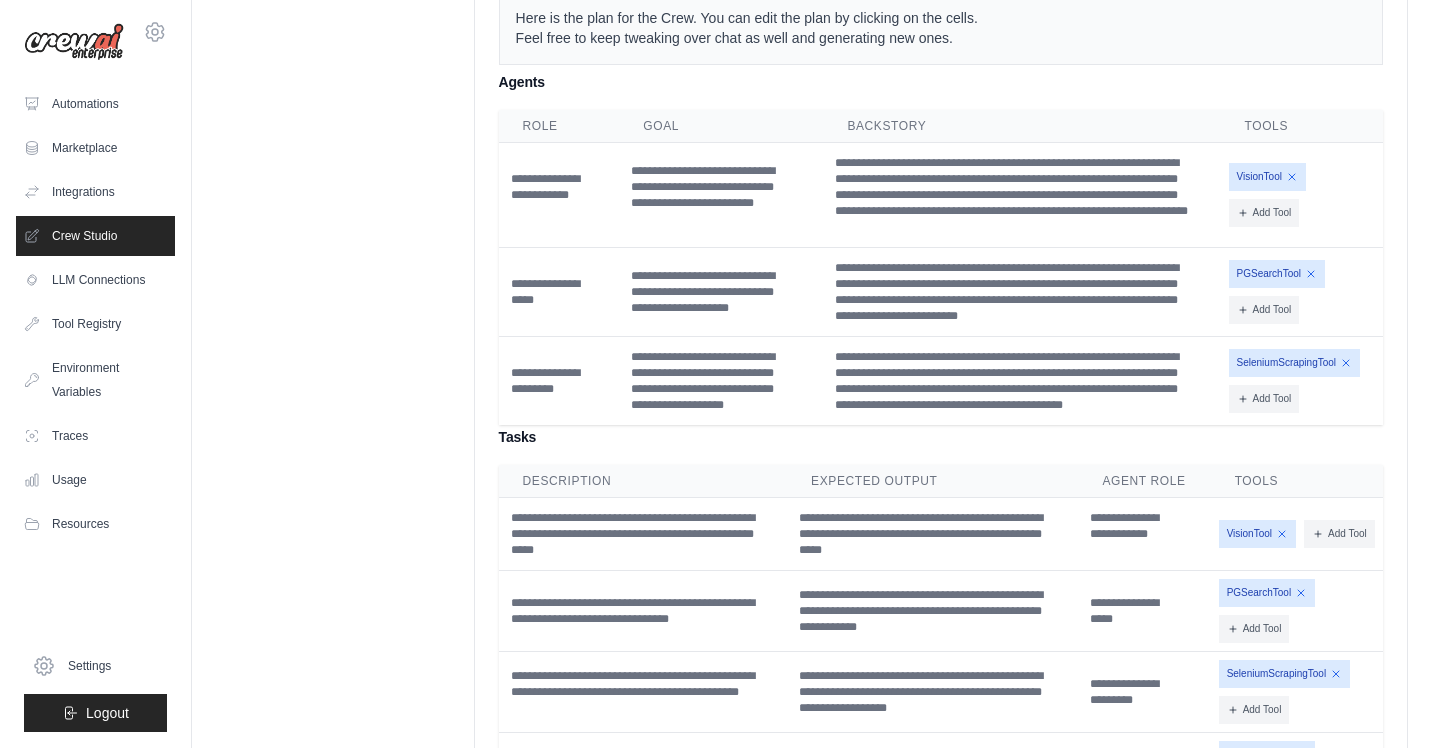 scroll, scrollTop: 2172, scrollLeft: 0, axis: vertical 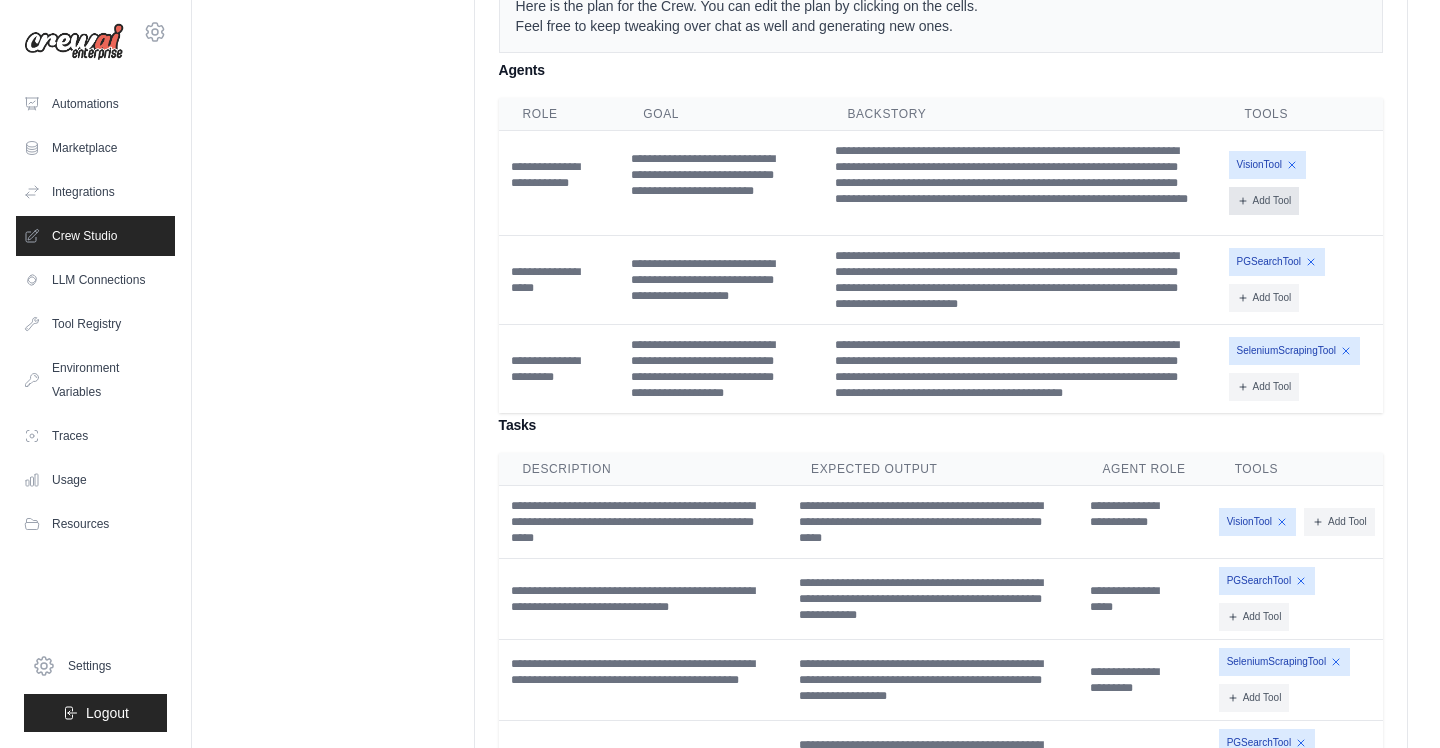 click on "Add Tool" at bounding box center (1264, 201) 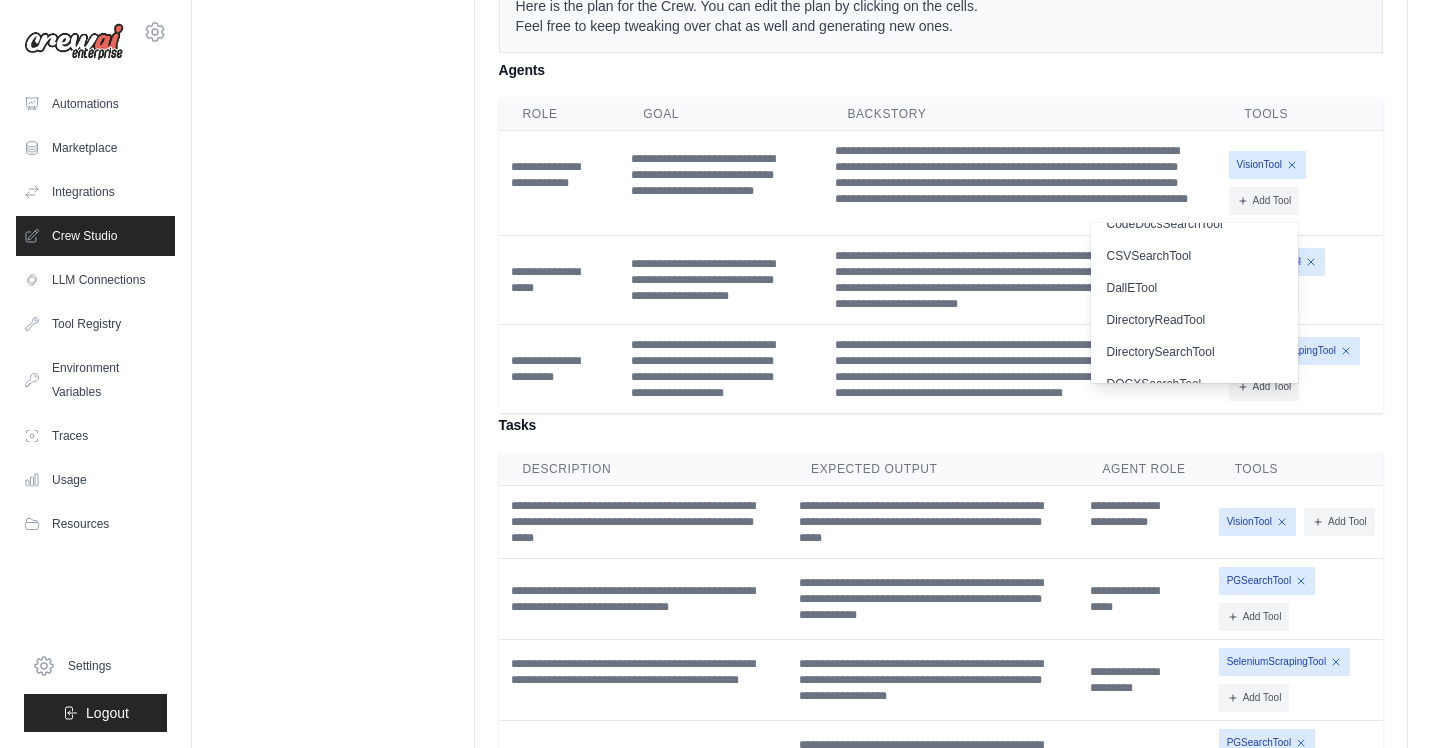 scroll, scrollTop: 20, scrollLeft: 0, axis: vertical 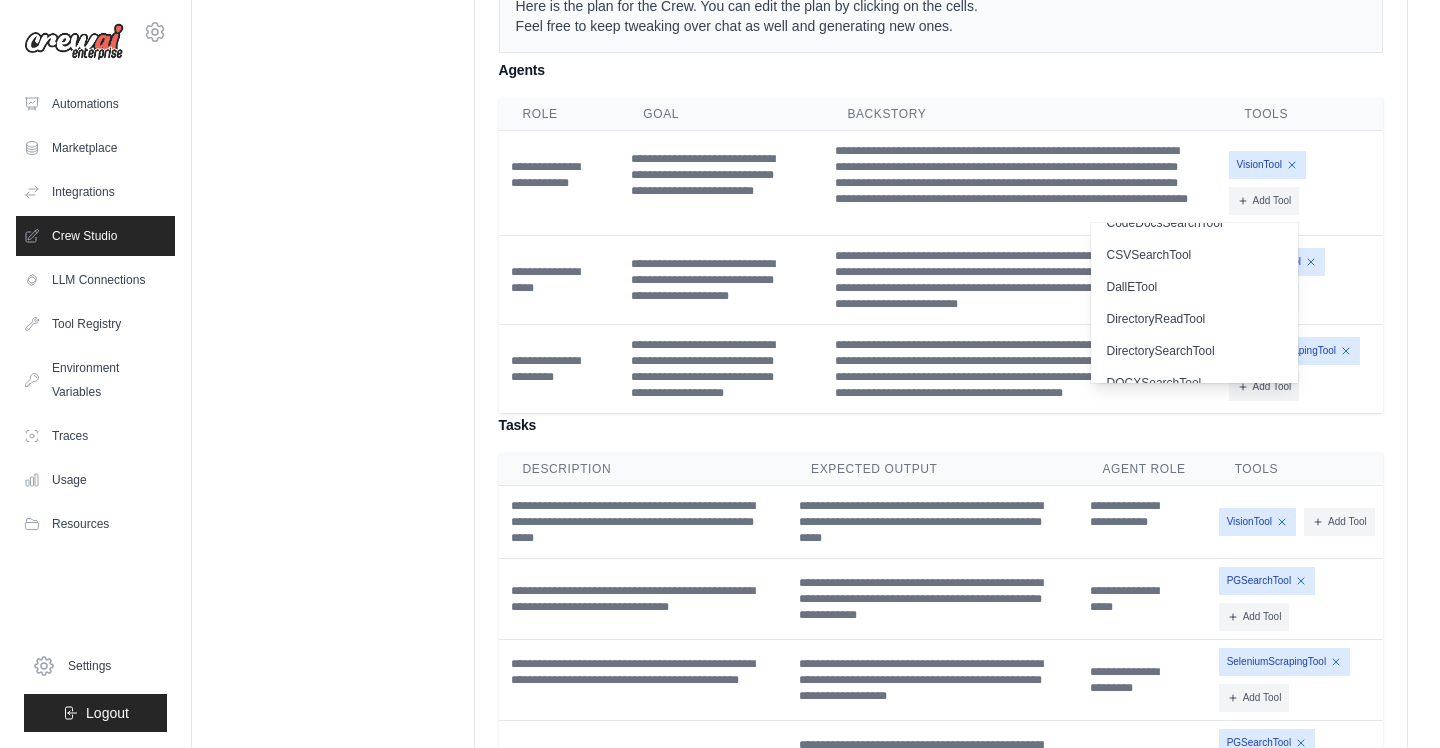 click on "**********" at bounding box center [941, 235] 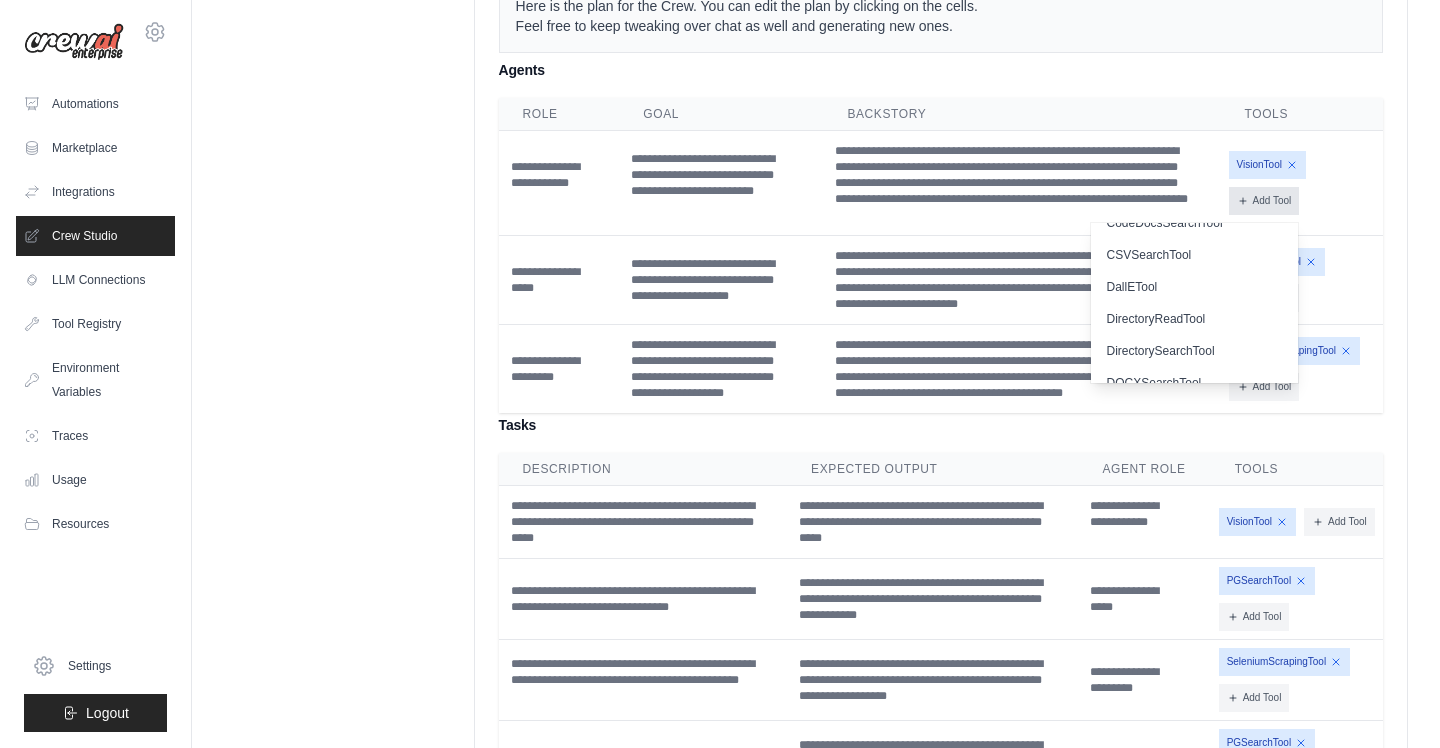 click on "Add Tool" at bounding box center [1264, 201] 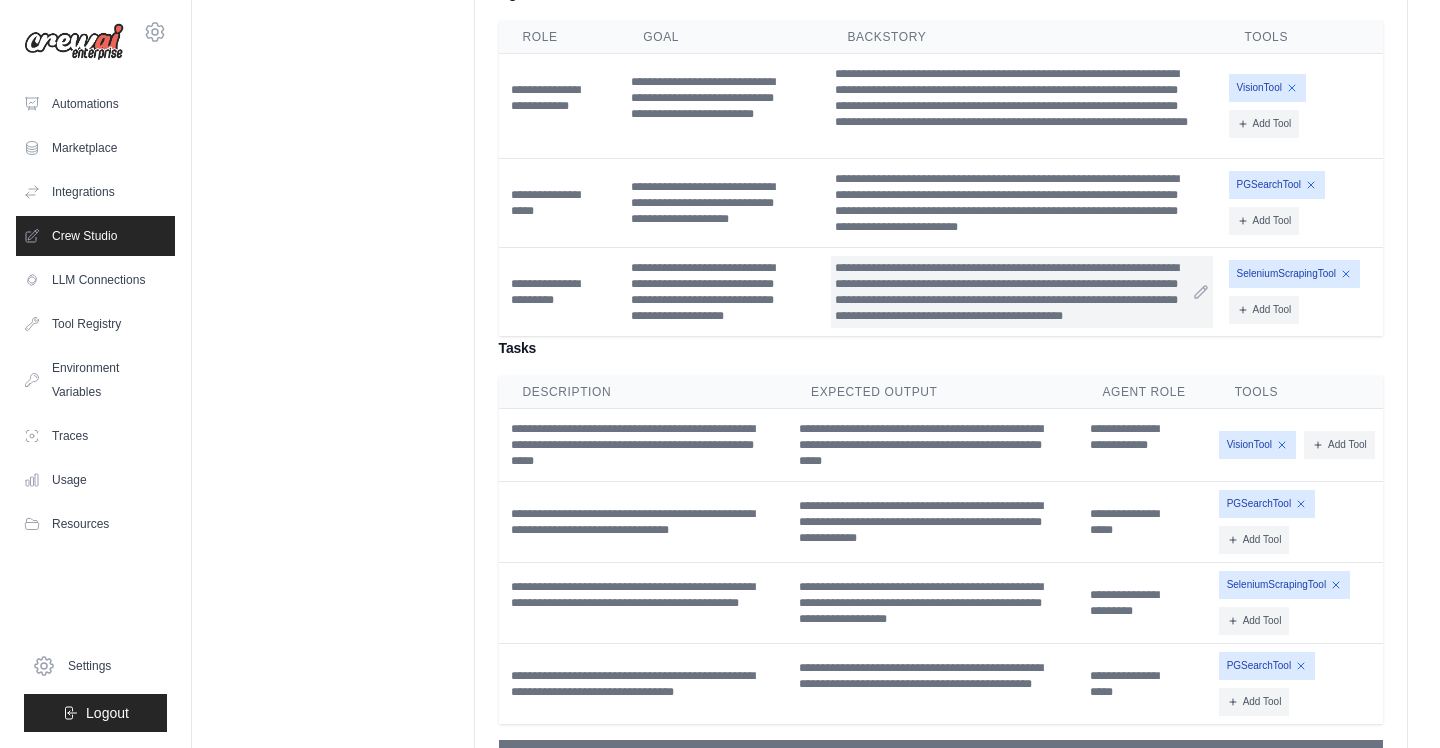 scroll, scrollTop: 2248, scrollLeft: 0, axis: vertical 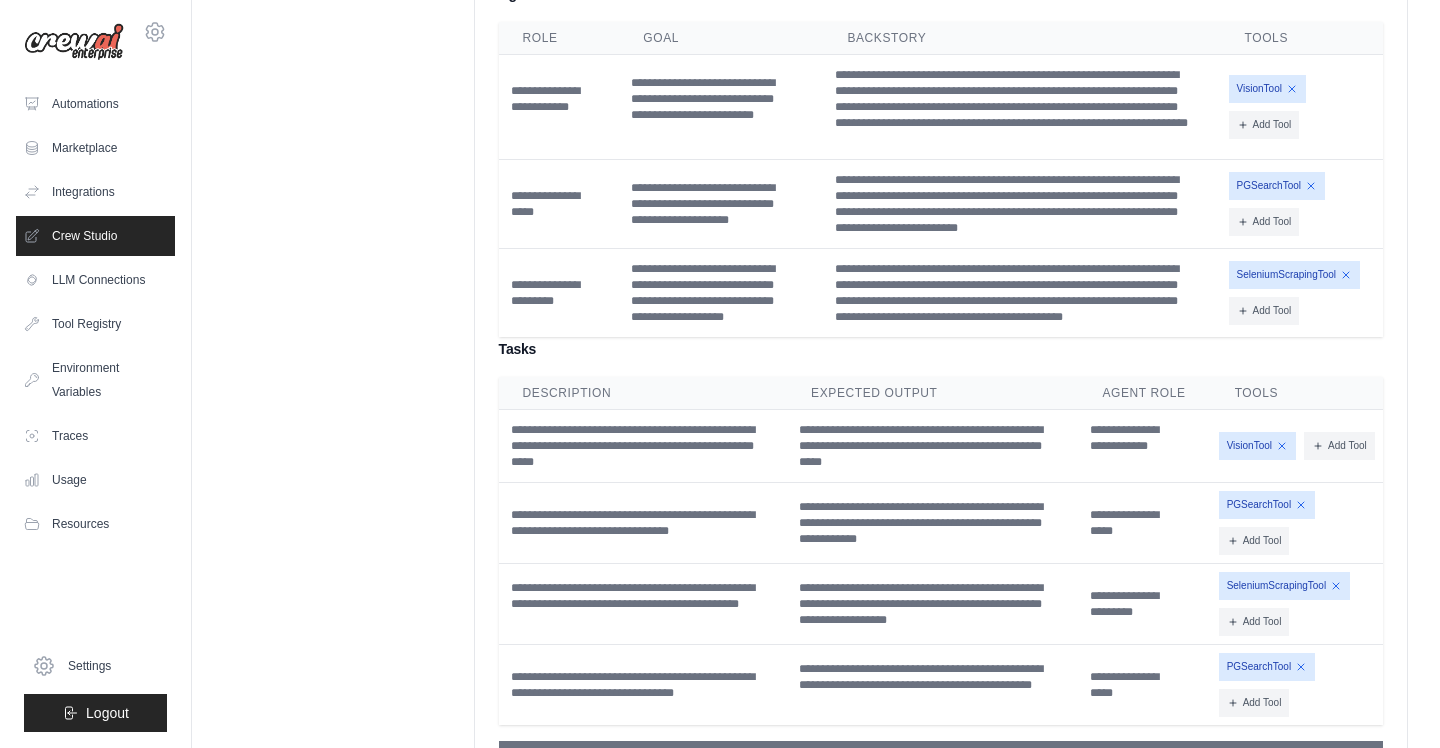 click on "Tasks" at bounding box center (941, 349) 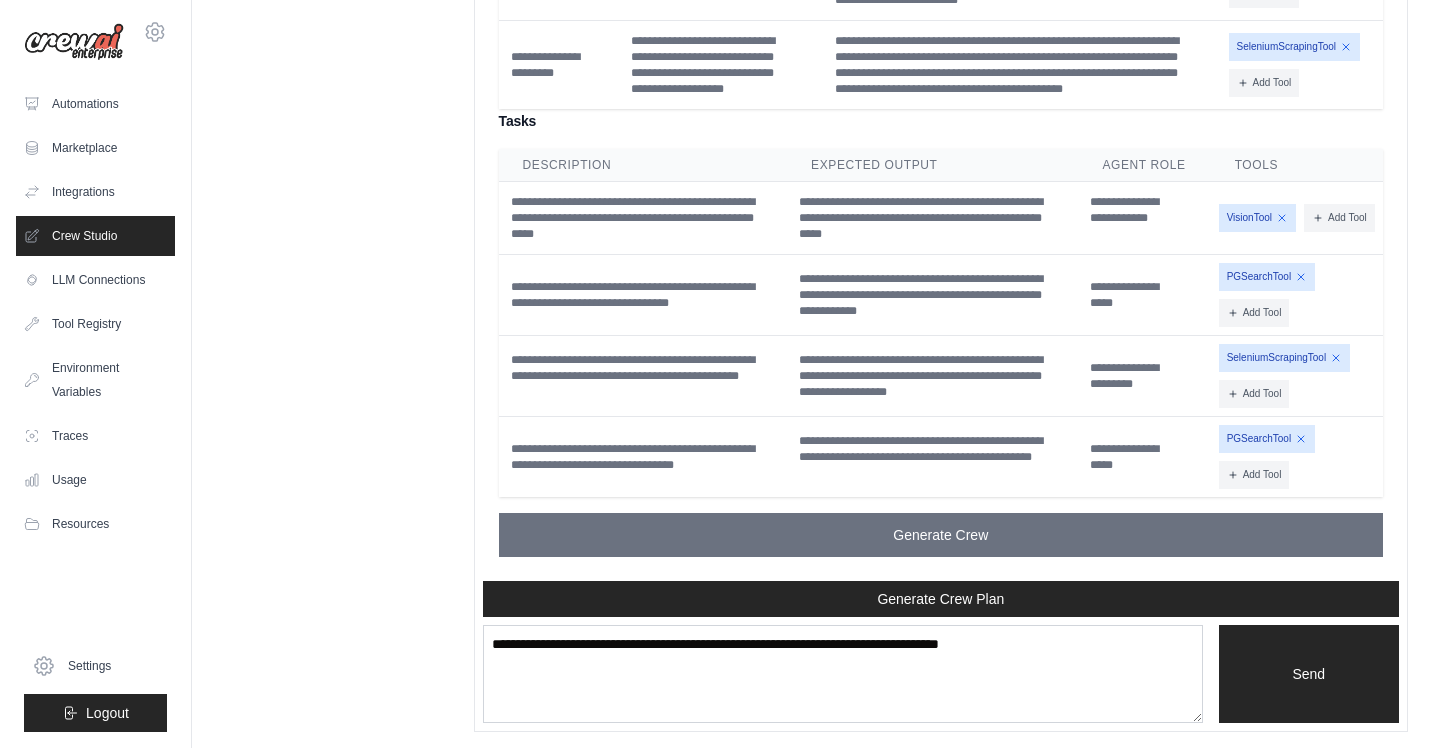 scroll, scrollTop: 2480, scrollLeft: 0, axis: vertical 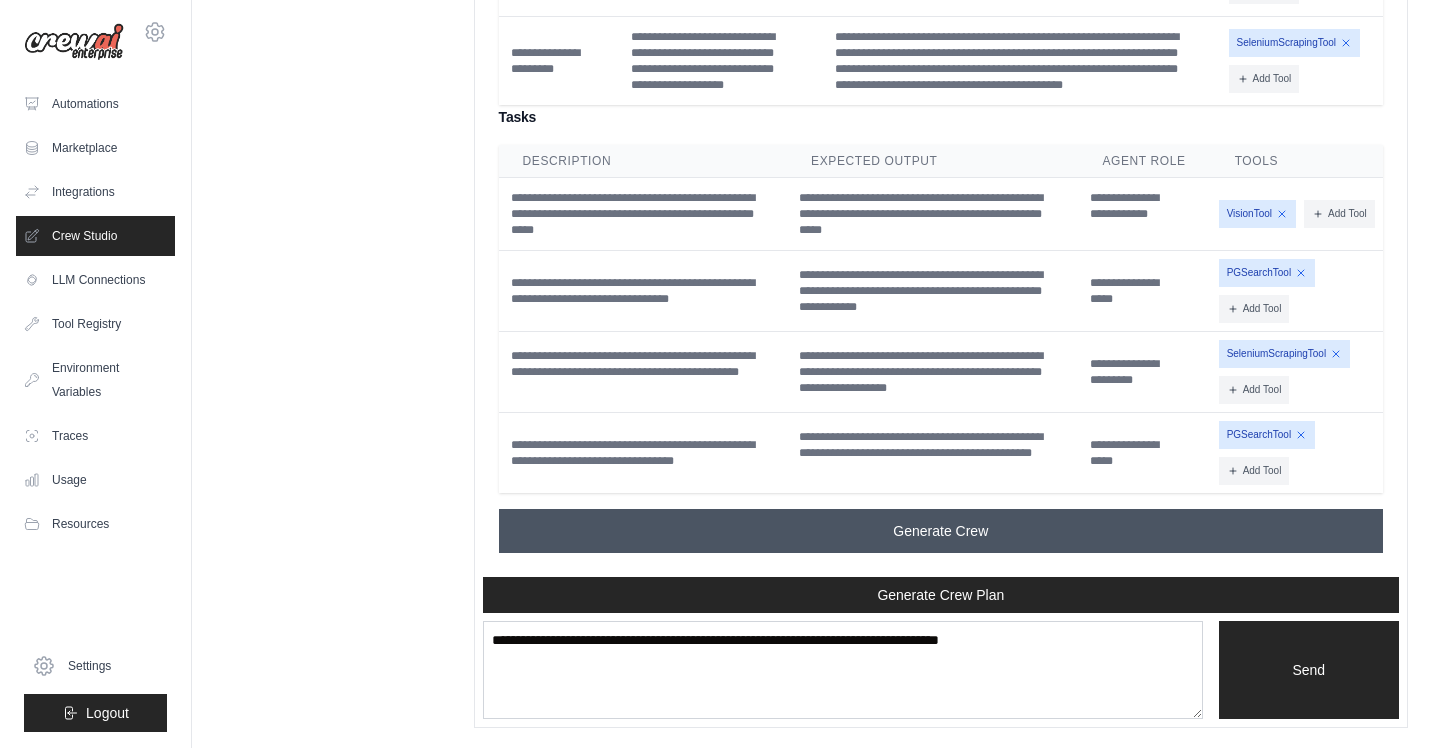 click on "Generate Crew" at bounding box center [941, 531] 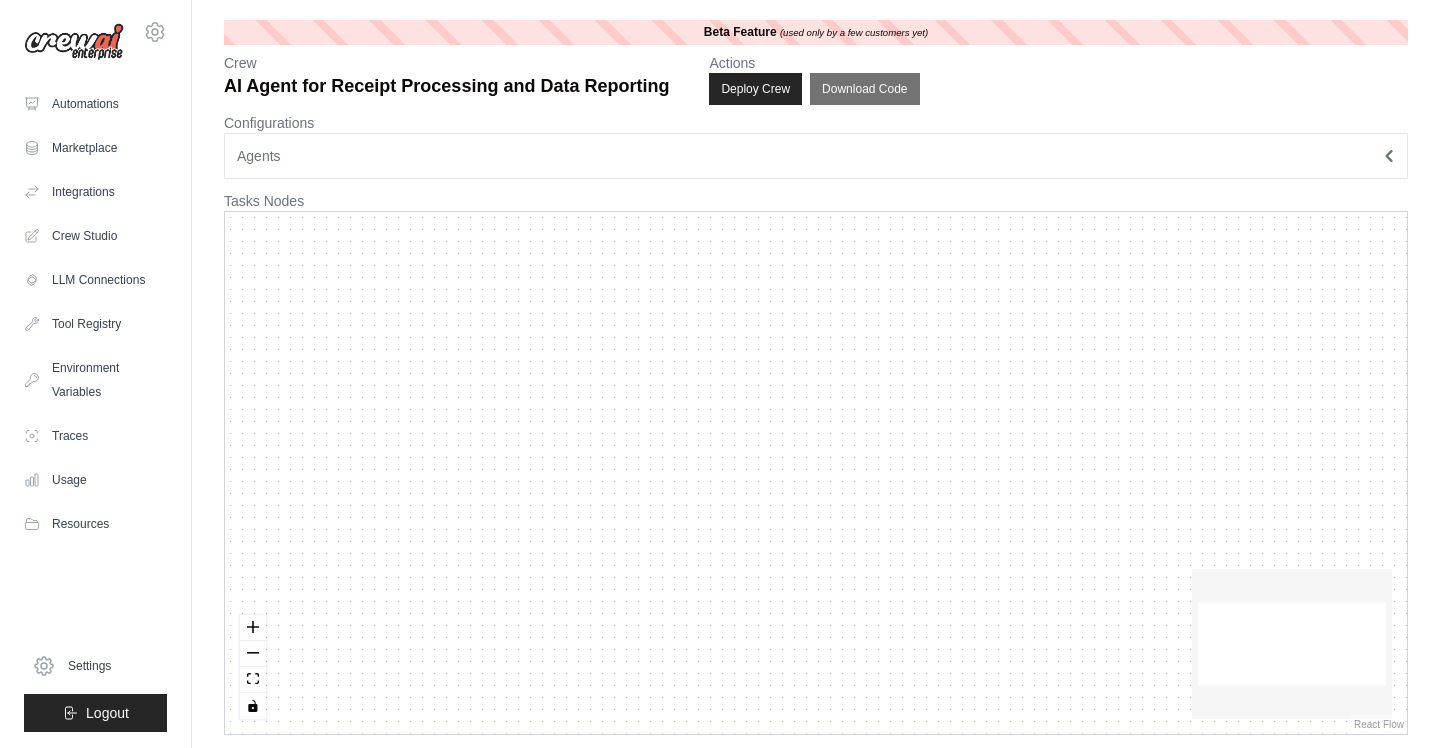 scroll, scrollTop: 0, scrollLeft: 0, axis: both 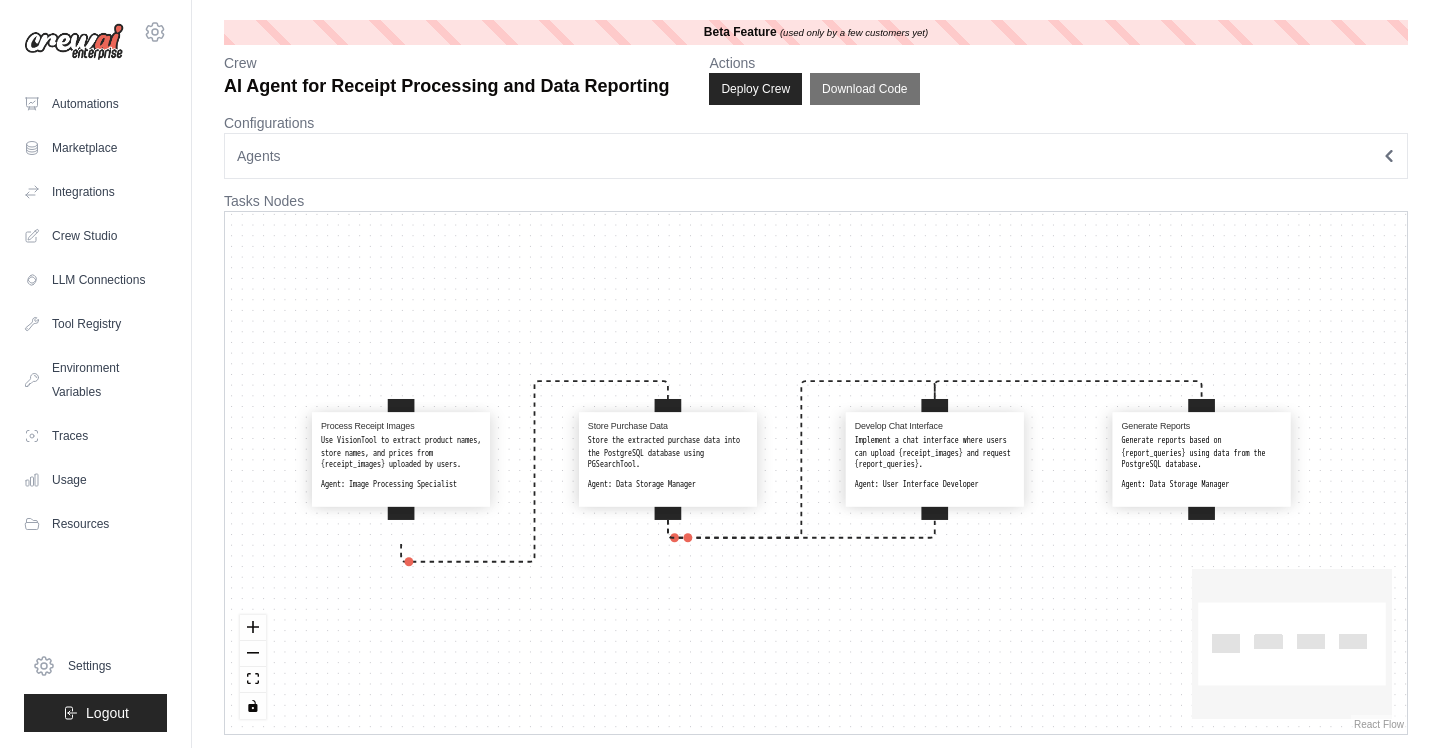 click on "Agents" at bounding box center (816, 156) 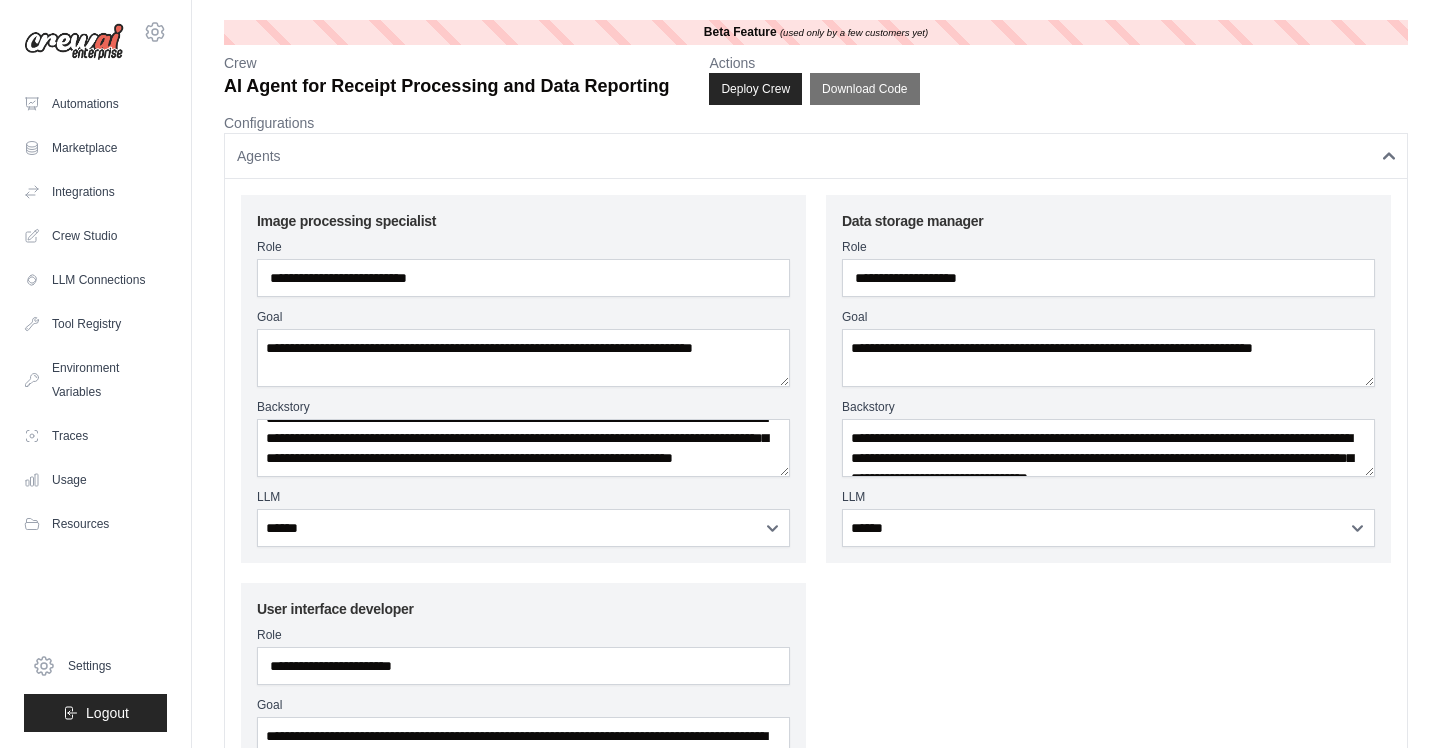 scroll, scrollTop: 35, scrollLeft: 0, axis: vertical 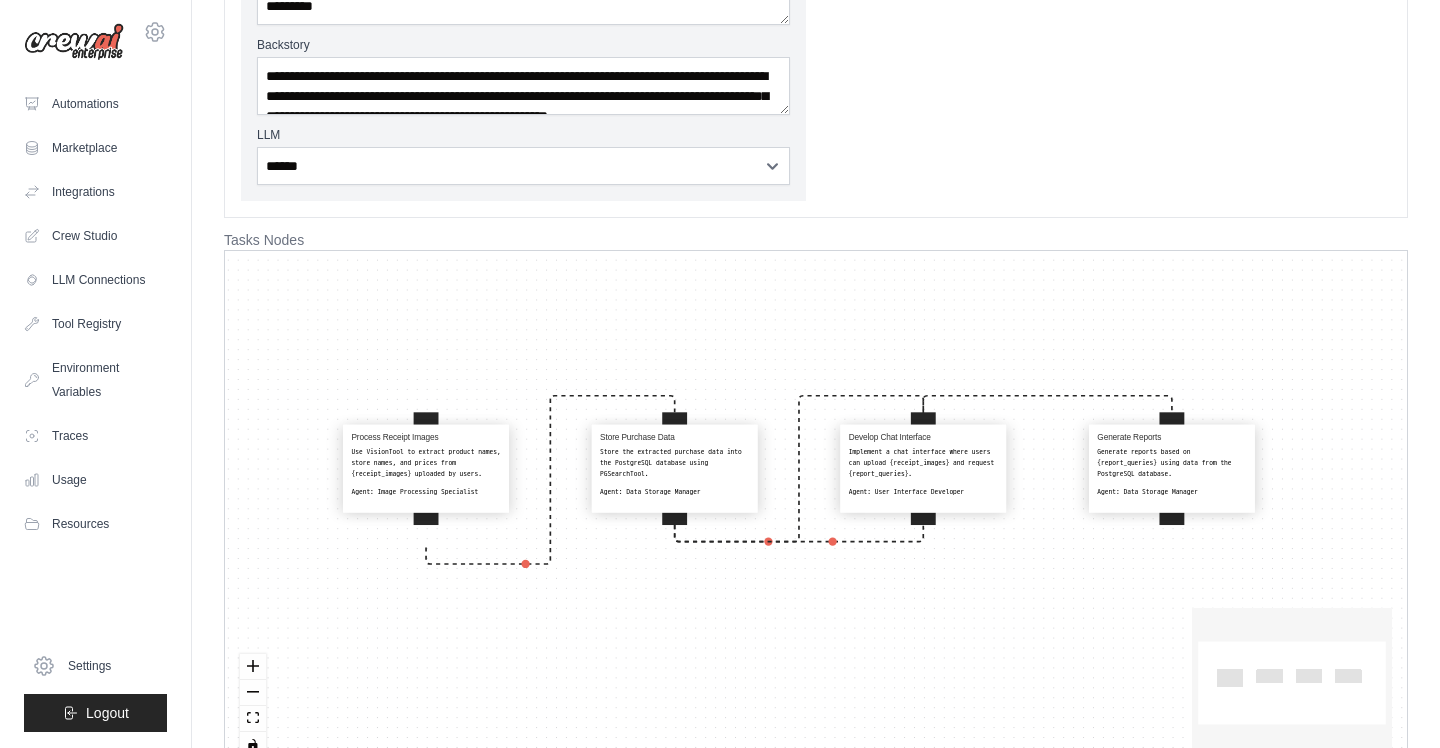 click on "Use VisionTool to extract product names, store names, and prices from {receipt_images} uploaded by users." at bounding box center (425, 463) 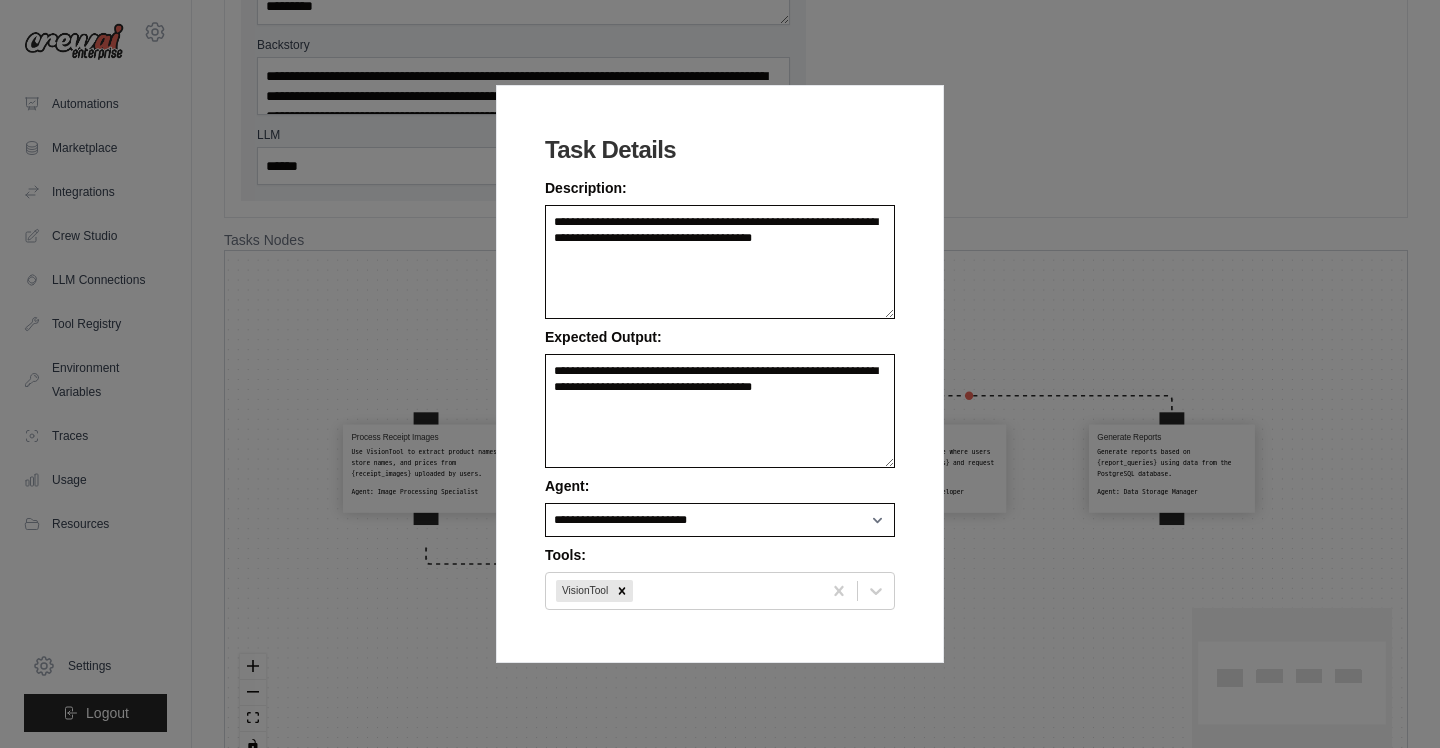 scroll, scrollTop: 796, scrollLeft: 0, axis: vertical 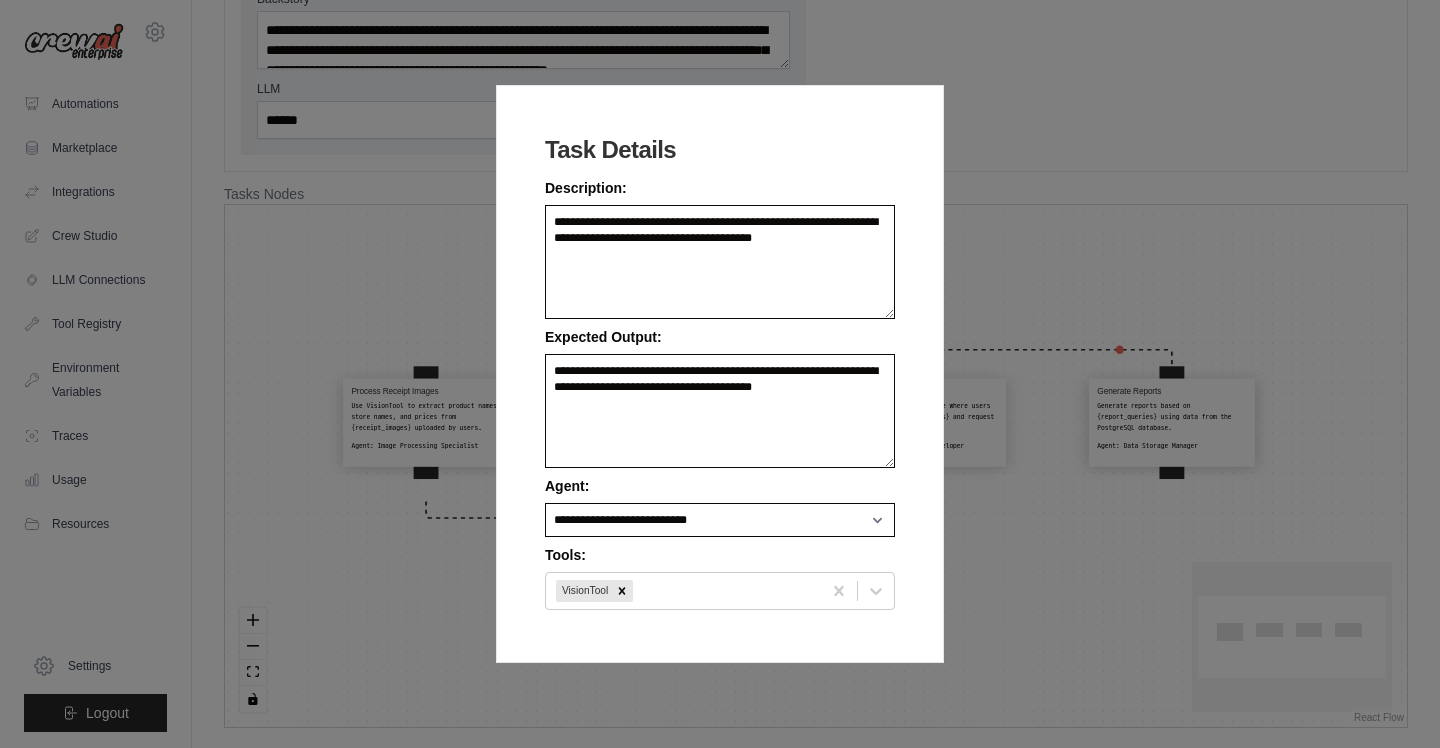 click on "**********" at bounding box center (720, 374) 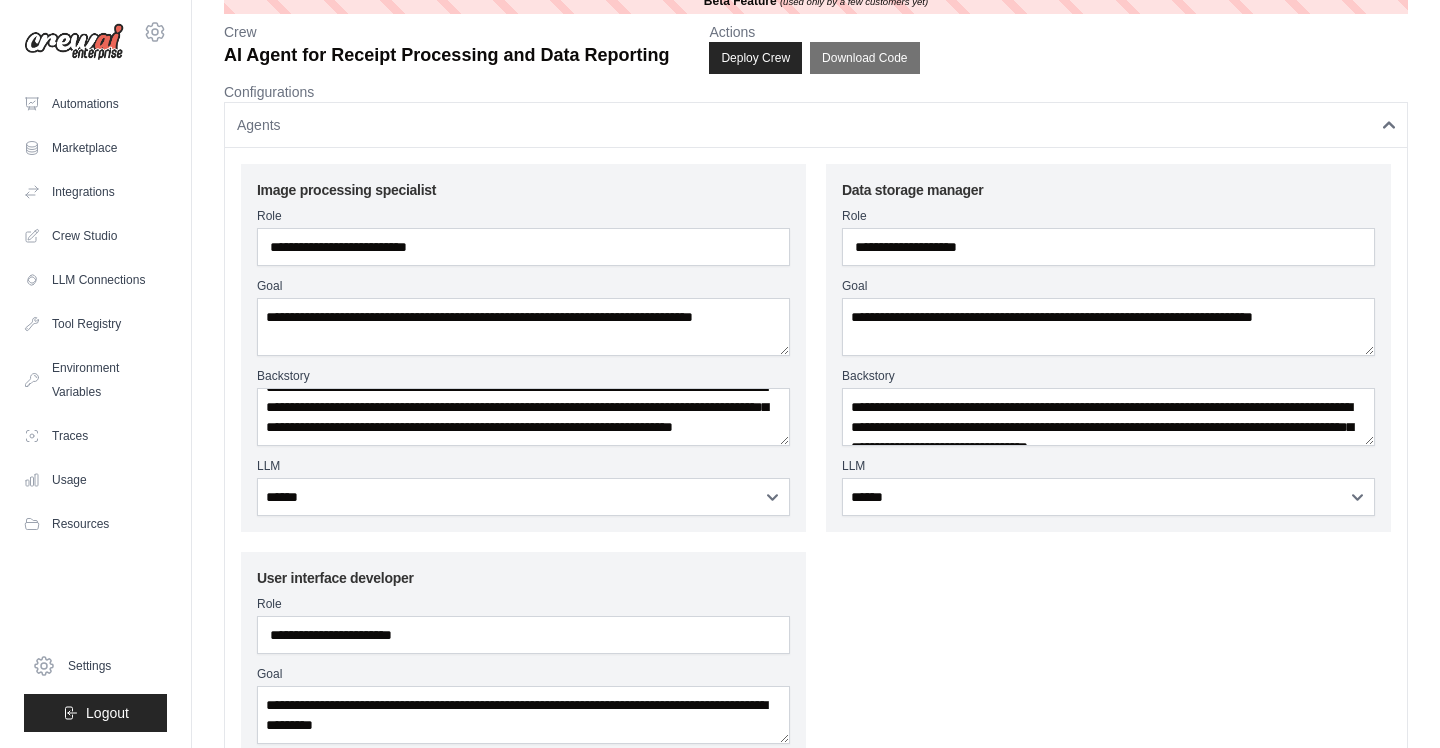 scroll, scrollTop: 19, scrollLeft: 0, axis: vertical 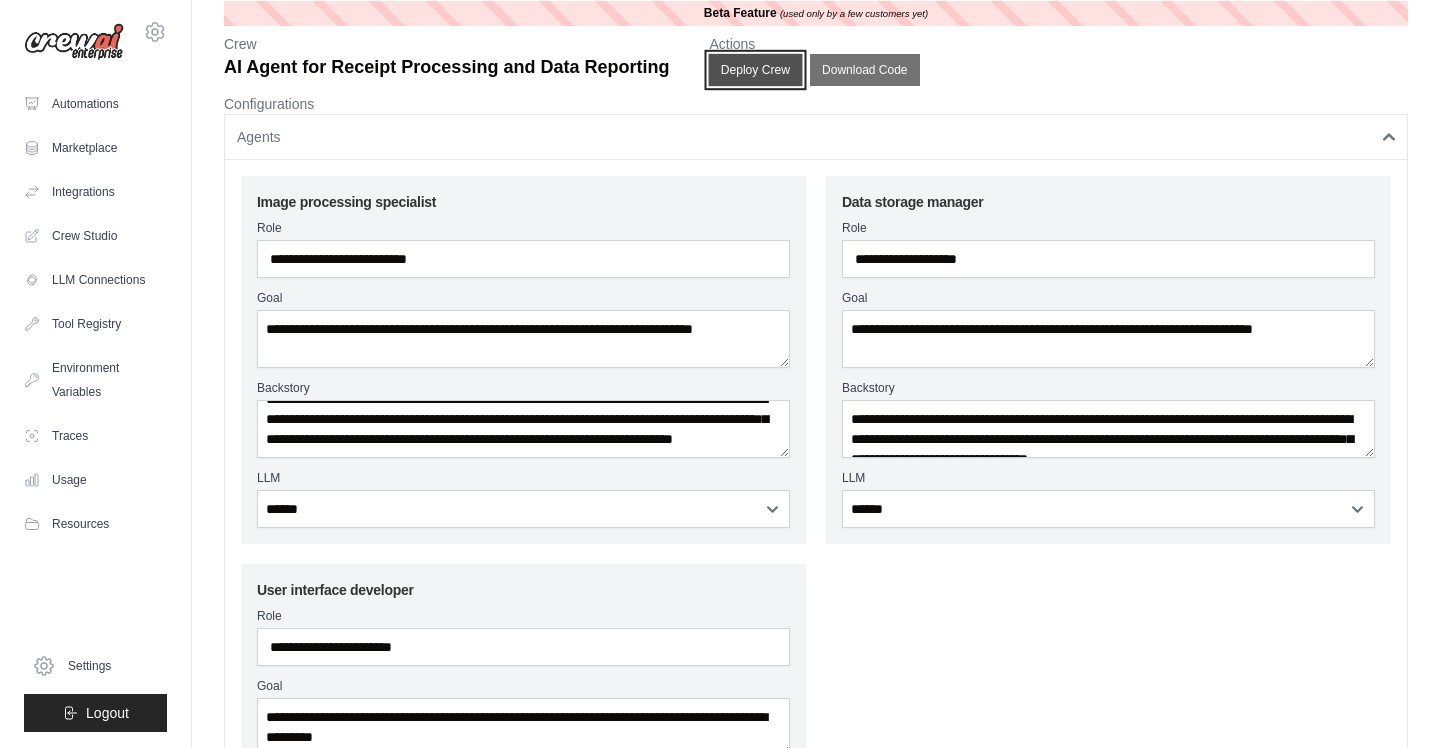 click on "Deploy Crew" at bounding box center (756, 70) 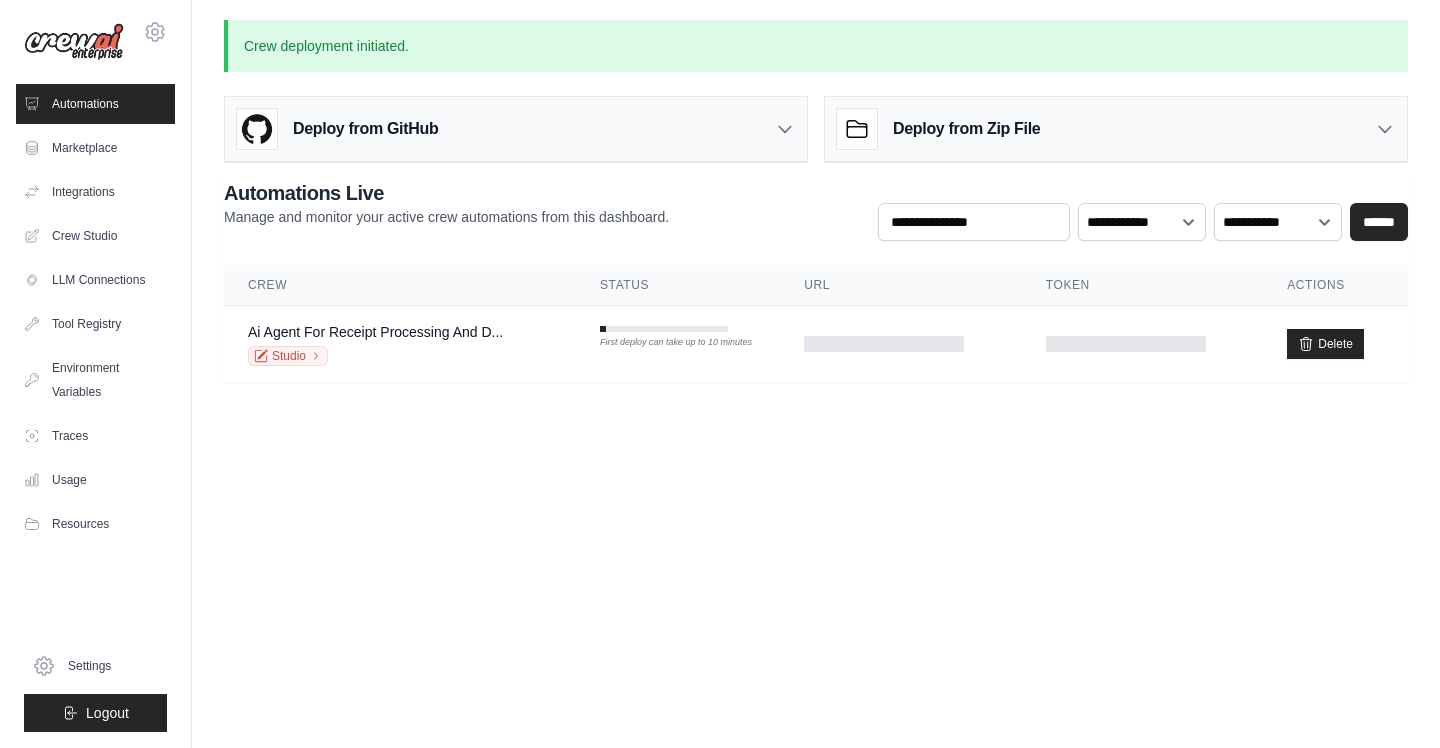 scroll, scrollTop: 0, scrollLeft: 0, axis: both 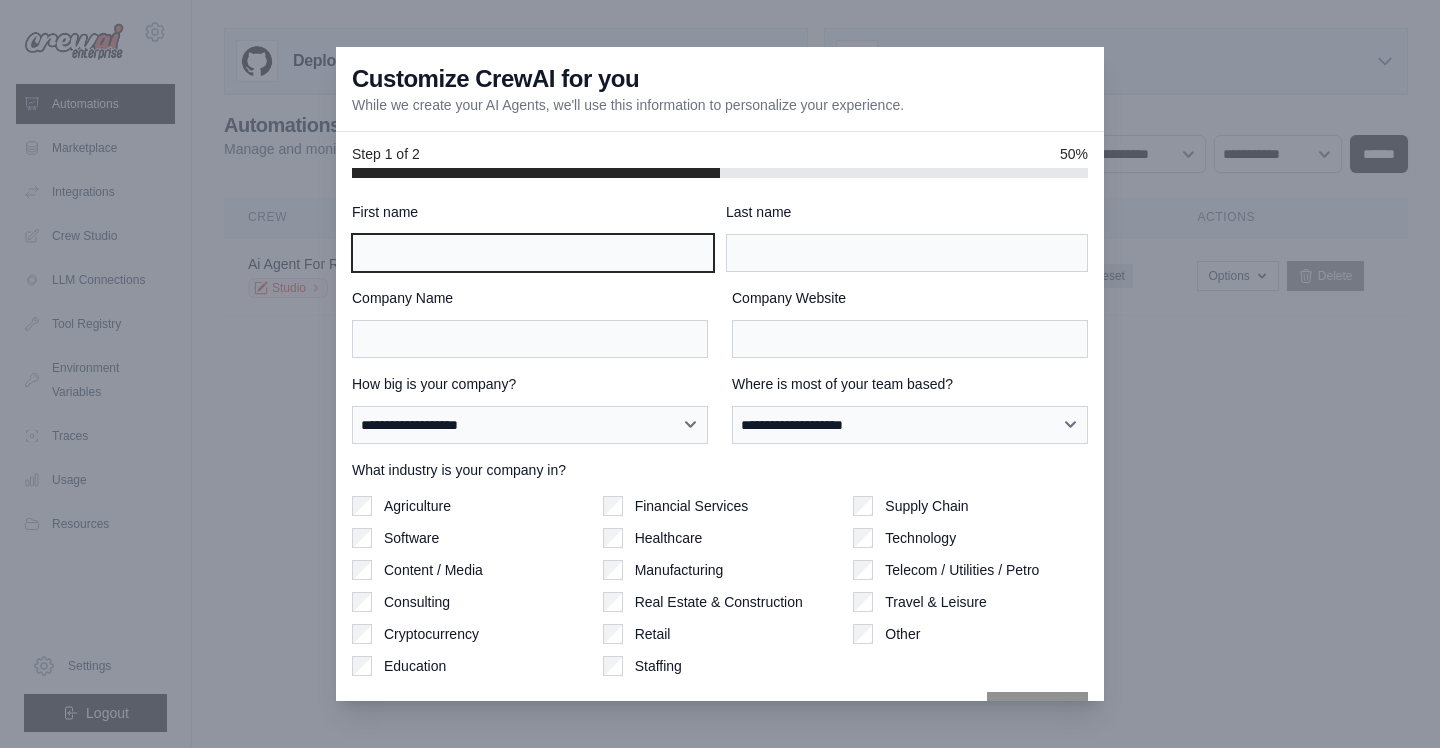 click on "First name" at bounding box center [533, 253] 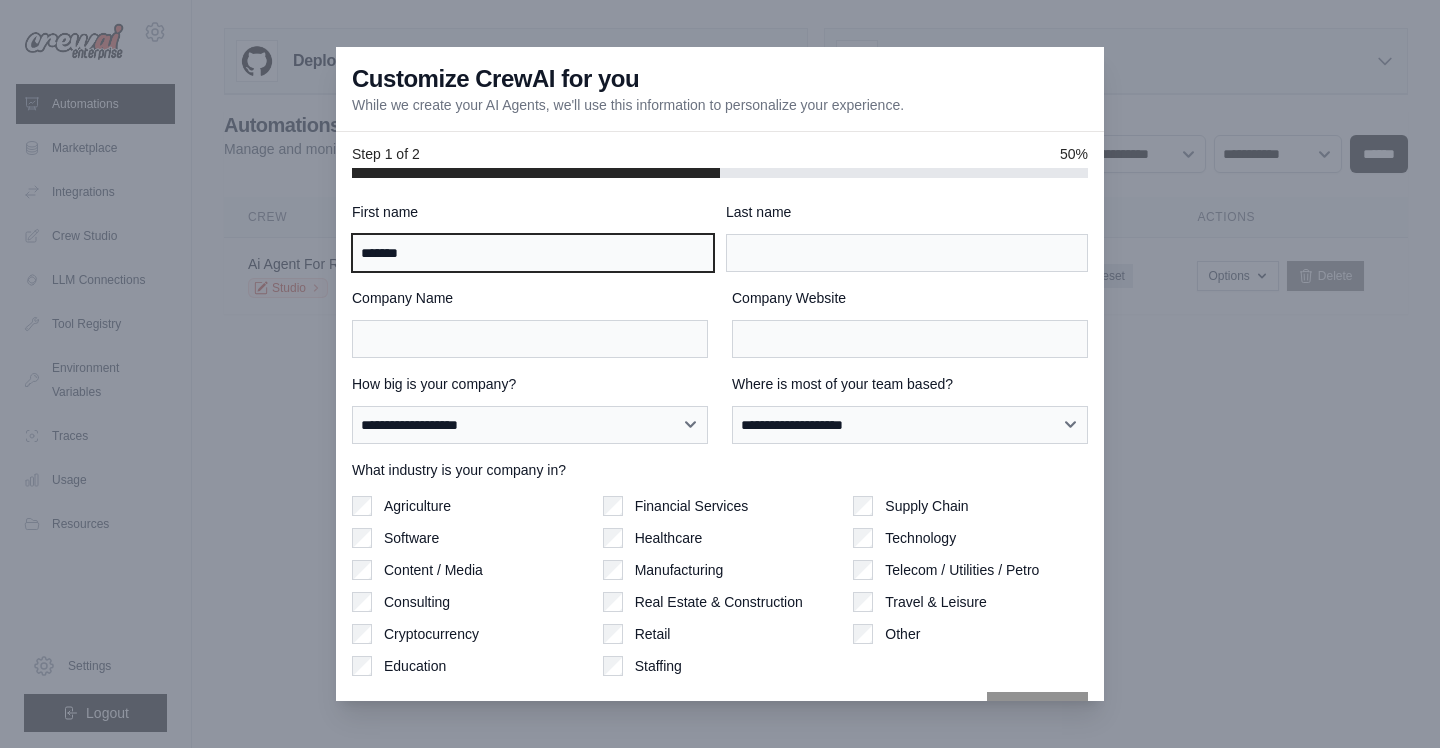 type on "*******" 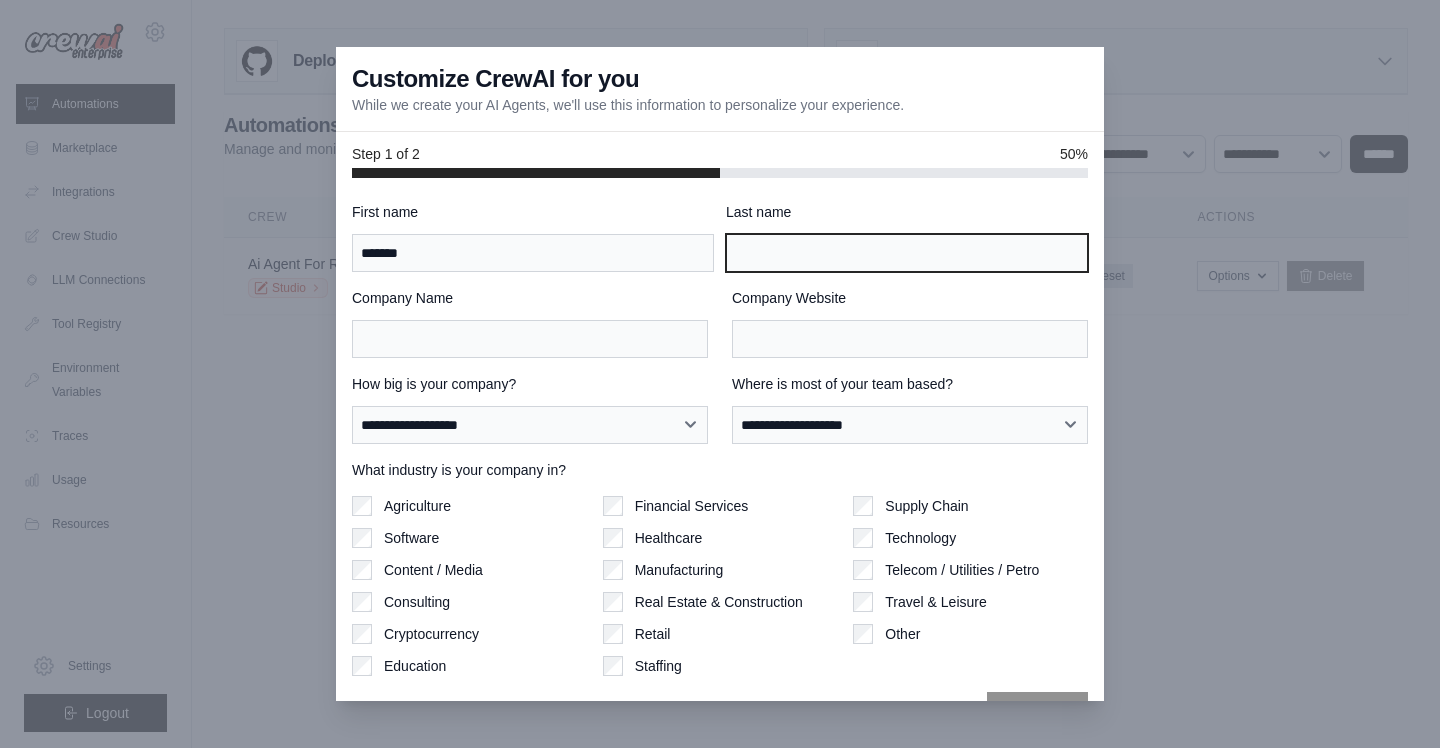 click on "Last name" at bounding box center (907, 253) 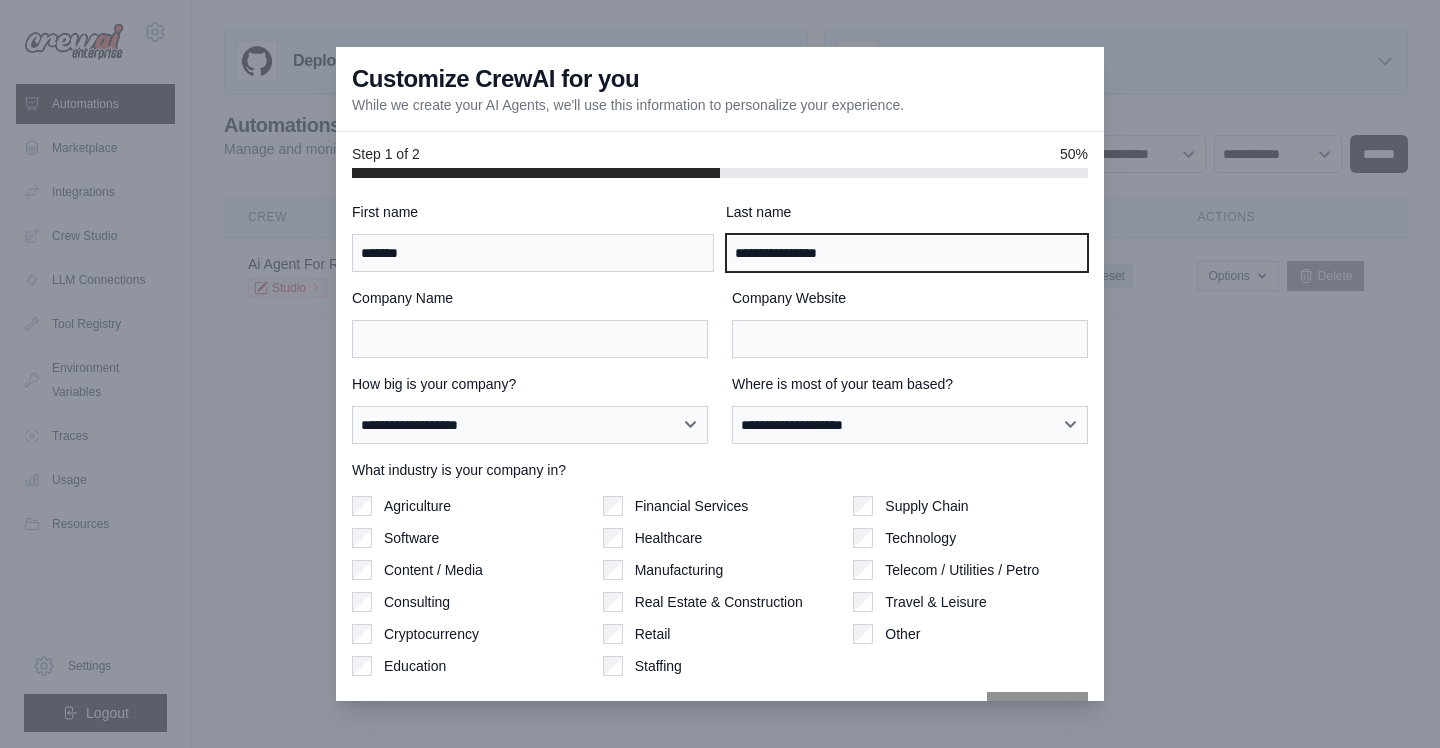 type on "**********" 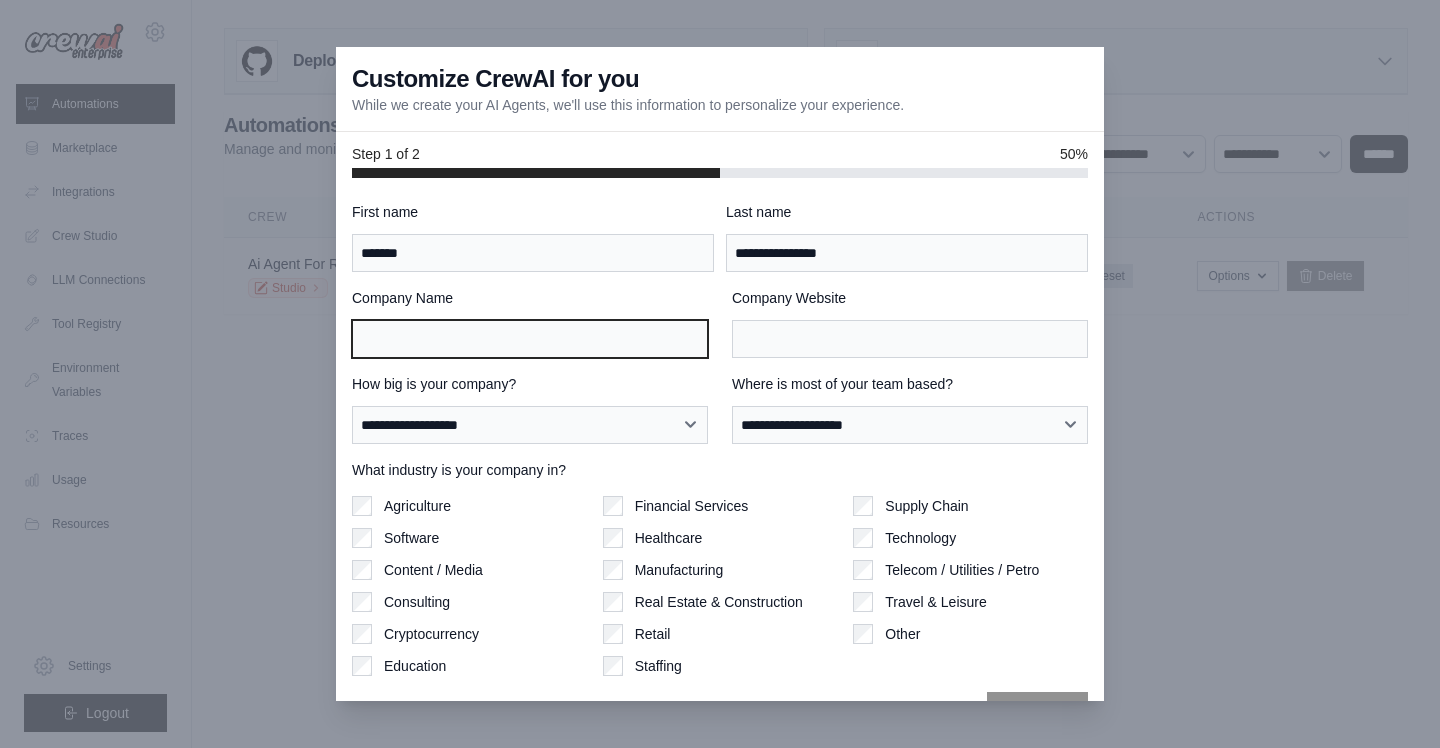 click on "Company Name" at bounding box center [530, 339] 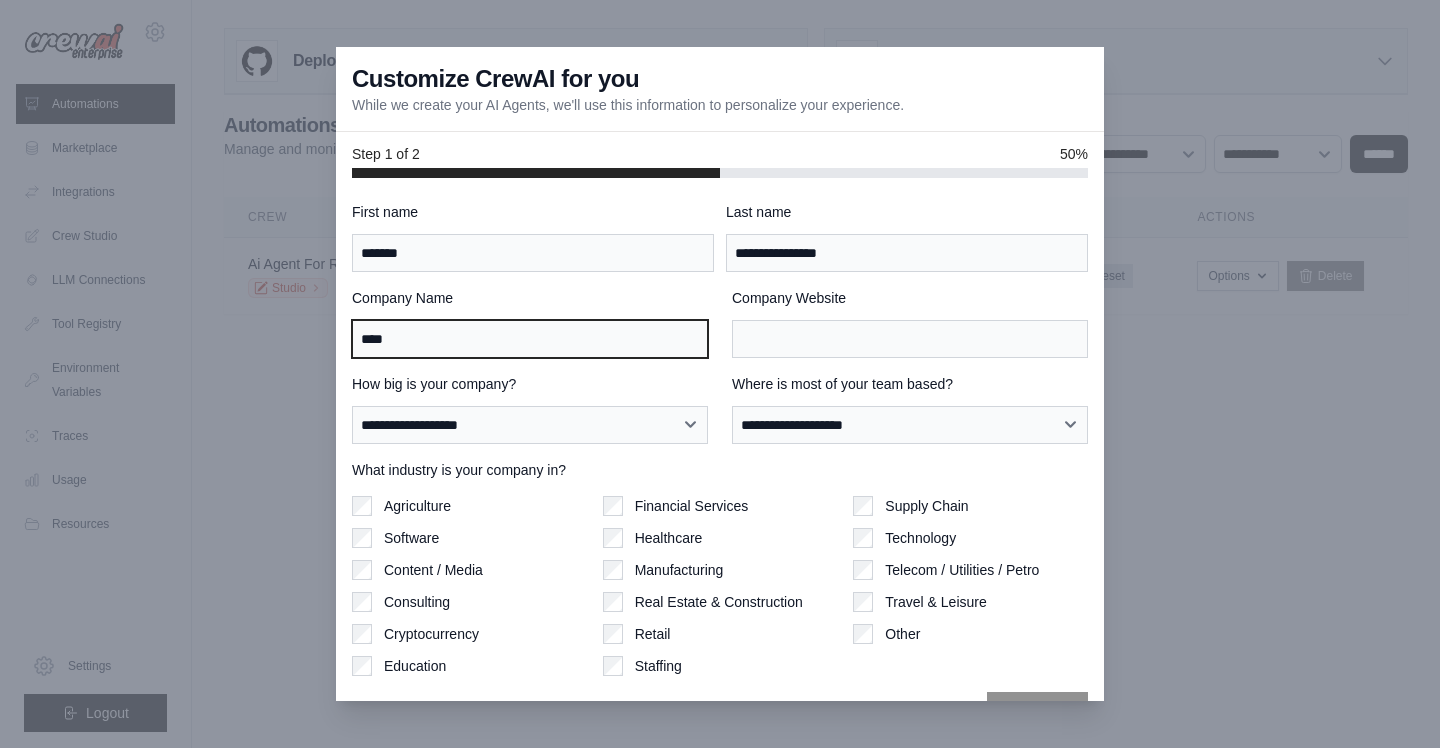 type on "****" 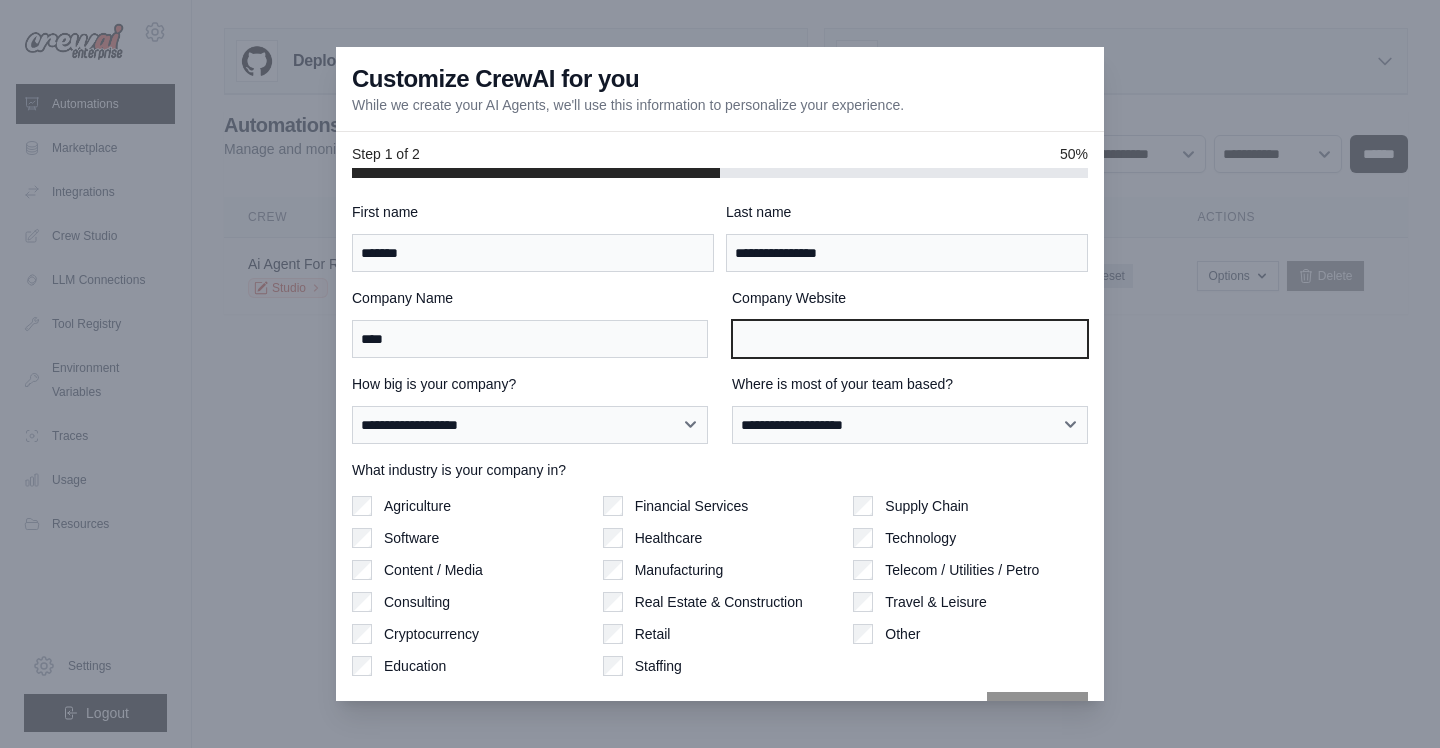 click on "Company Website" at bounding box center (910, 339) 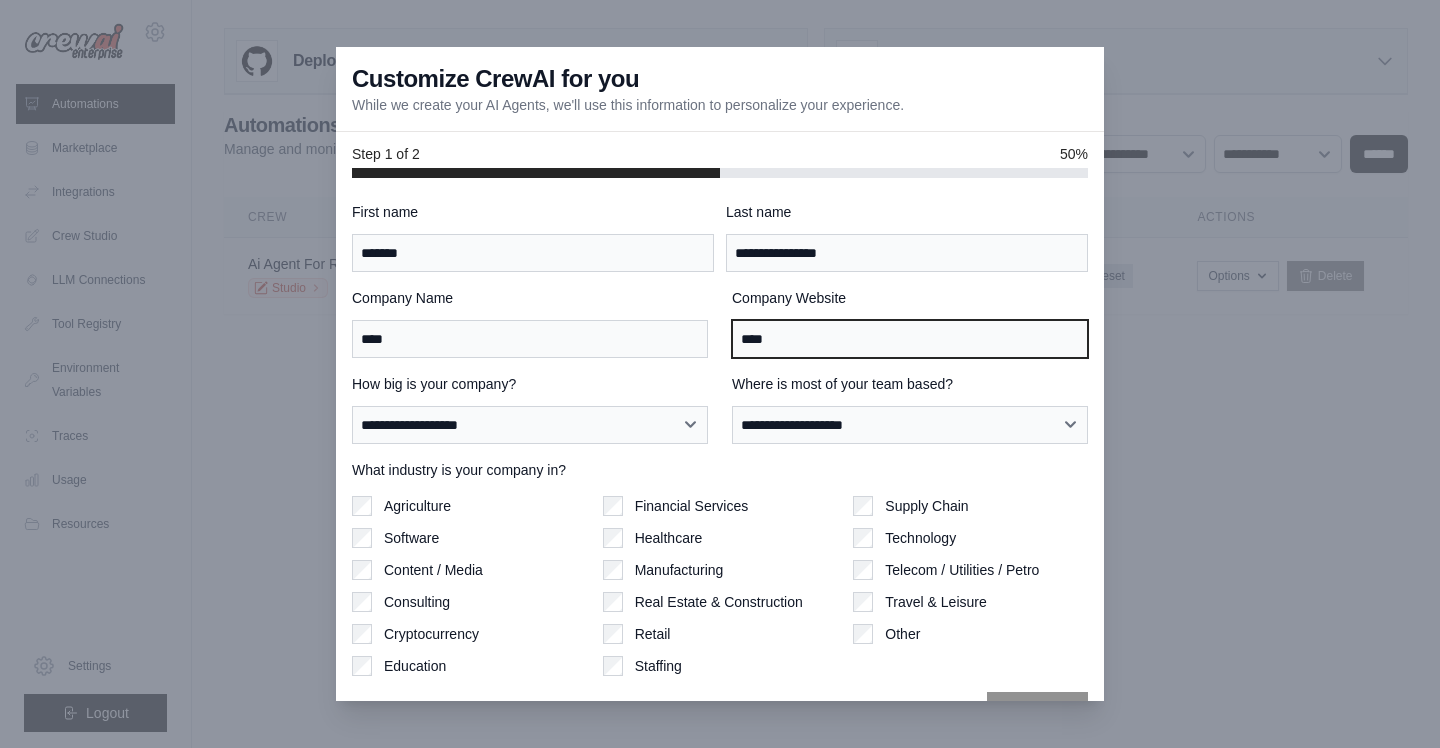 type on "****" 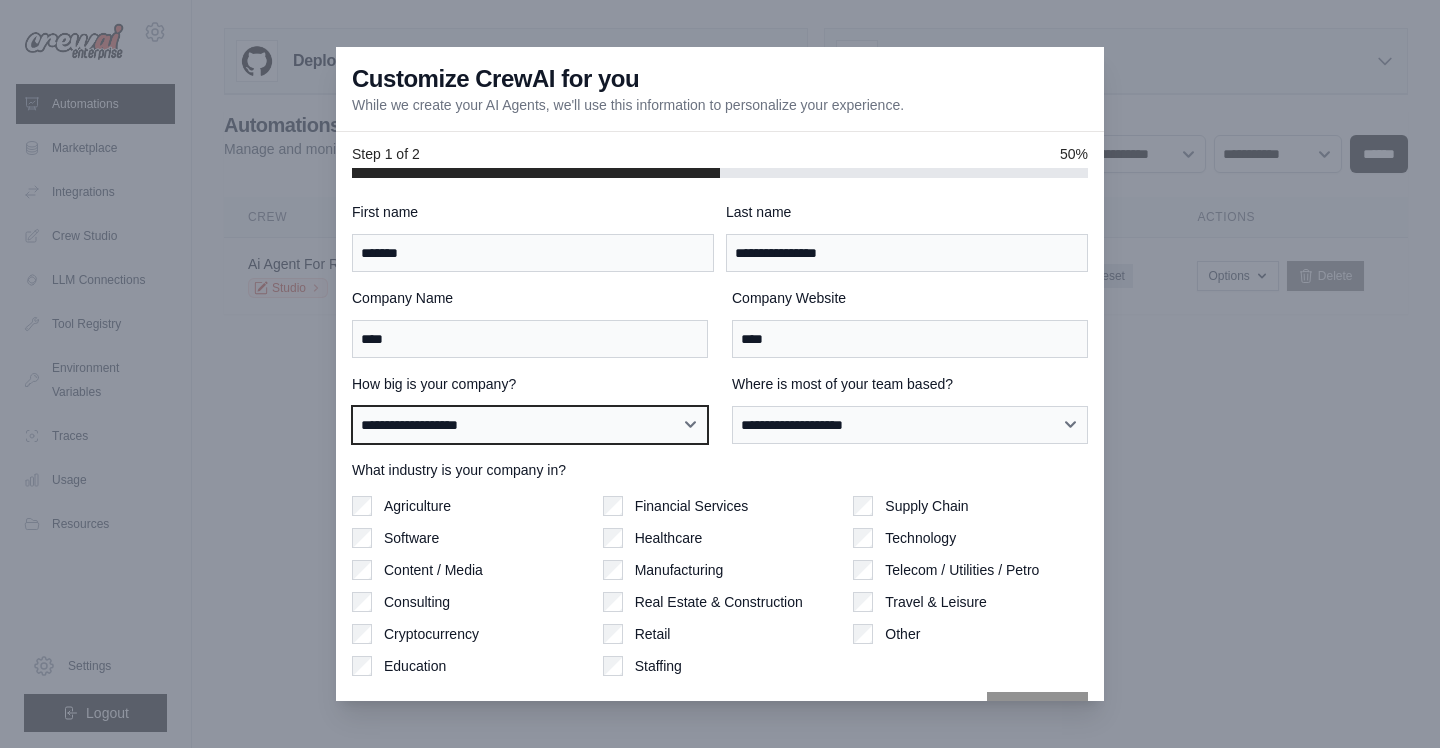 click on "**********" at bounding box center (530, 425) 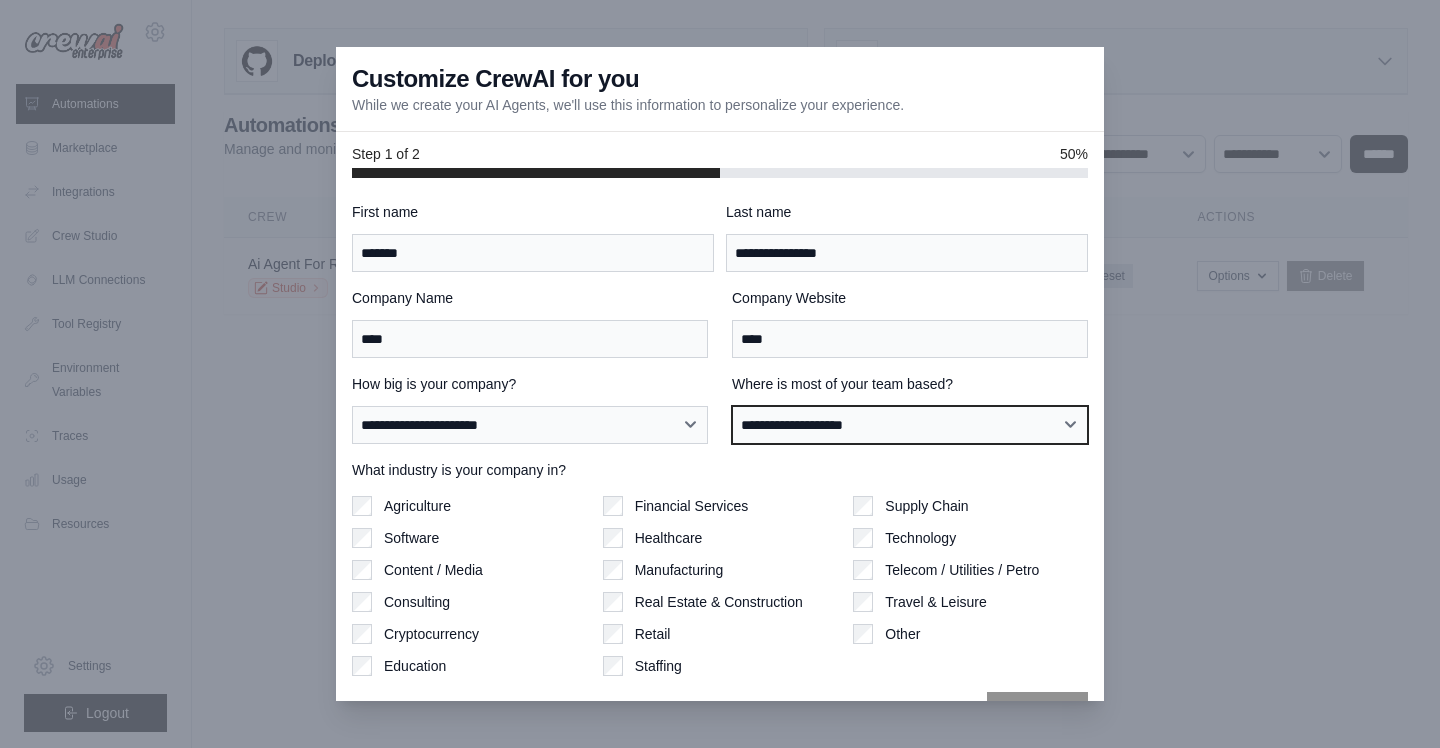 click on "**********" at bounding box center [910, 425] 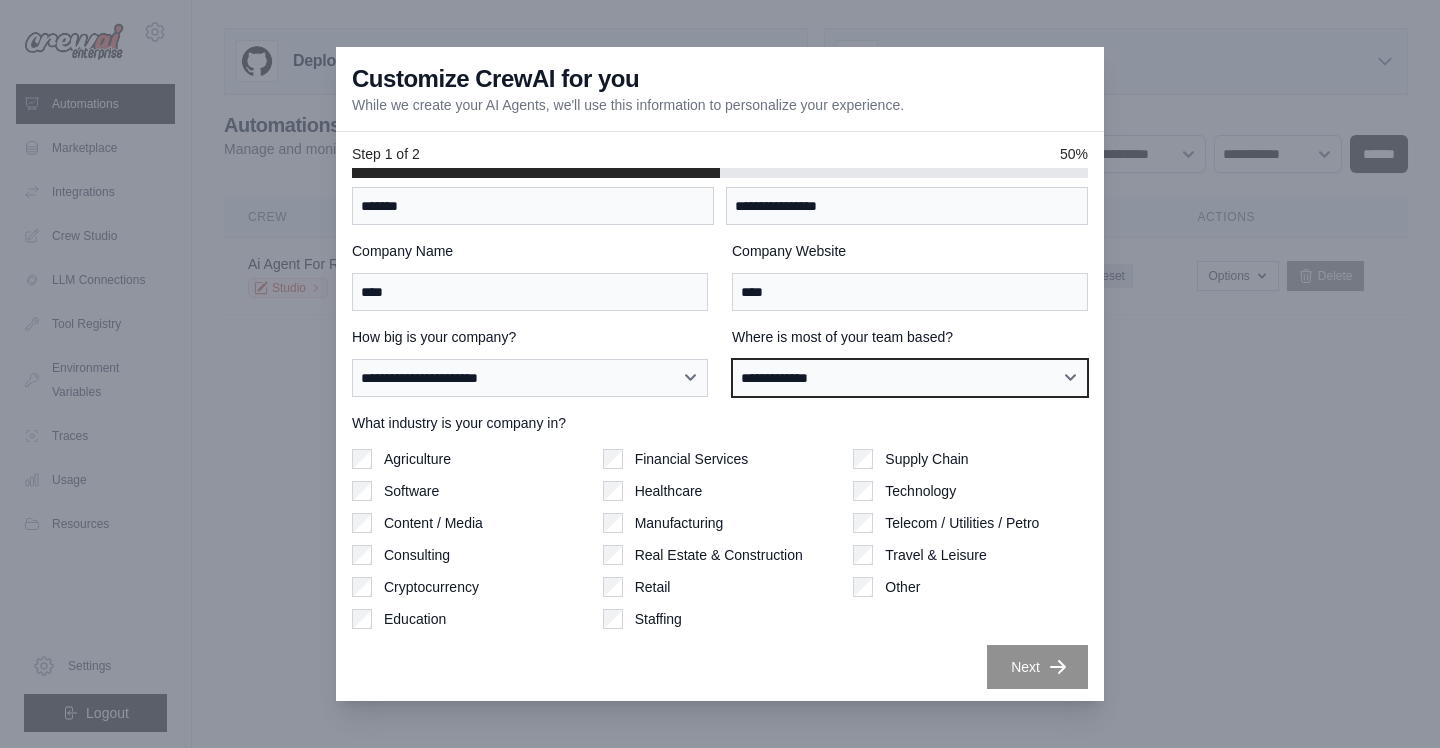 scroll, scrollTop: 50, scrollLeft: 0, axis: vertical 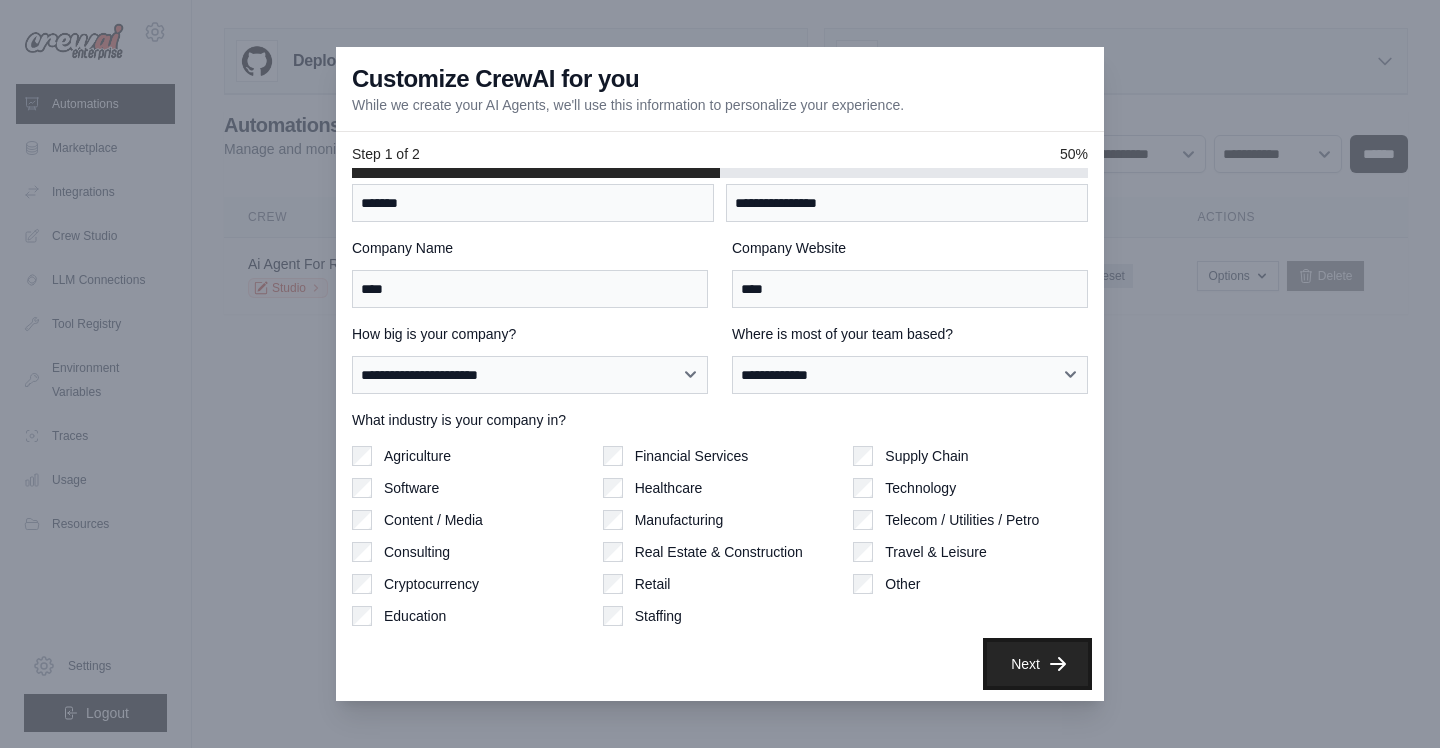 click on "Next" at bounding box center [1037, 664] 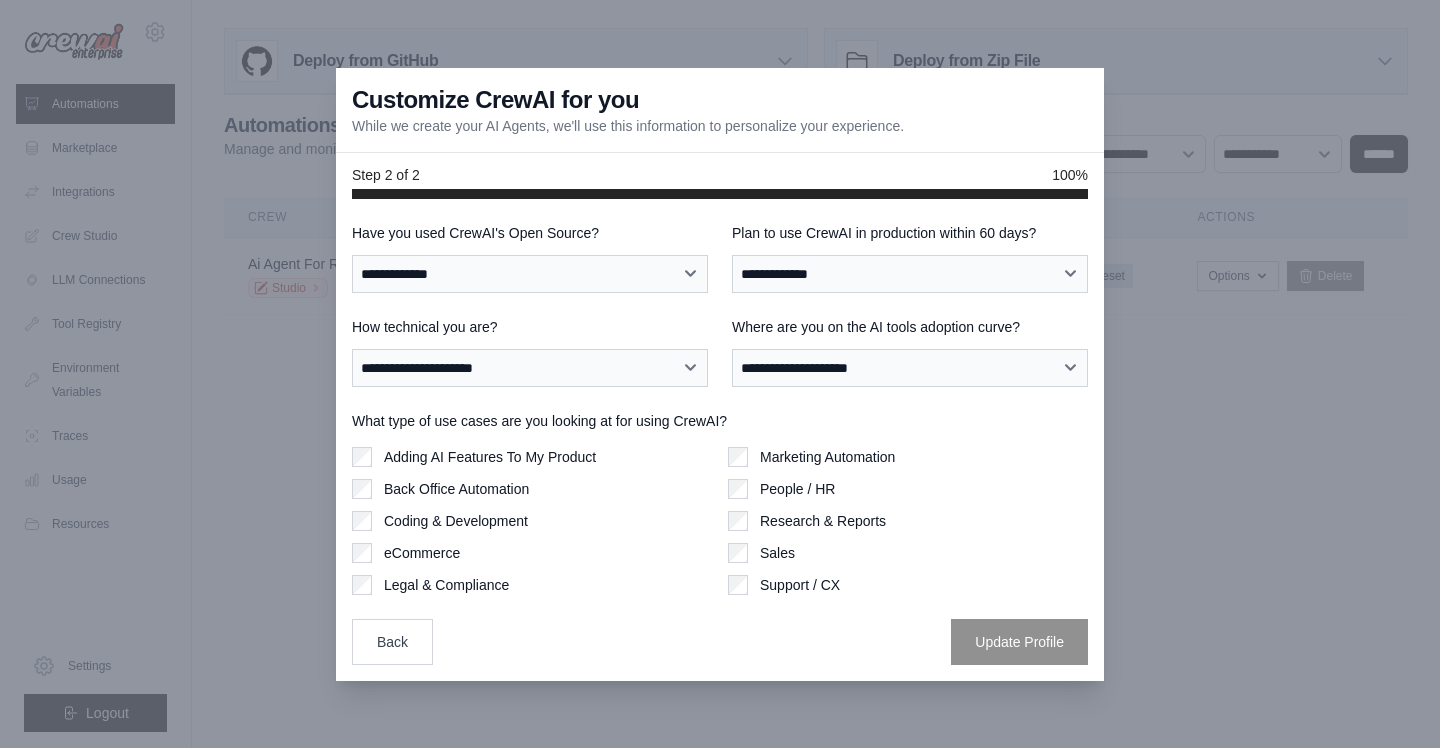 scroll, scrollTop: 0, scrollLeft: 0, axis: both 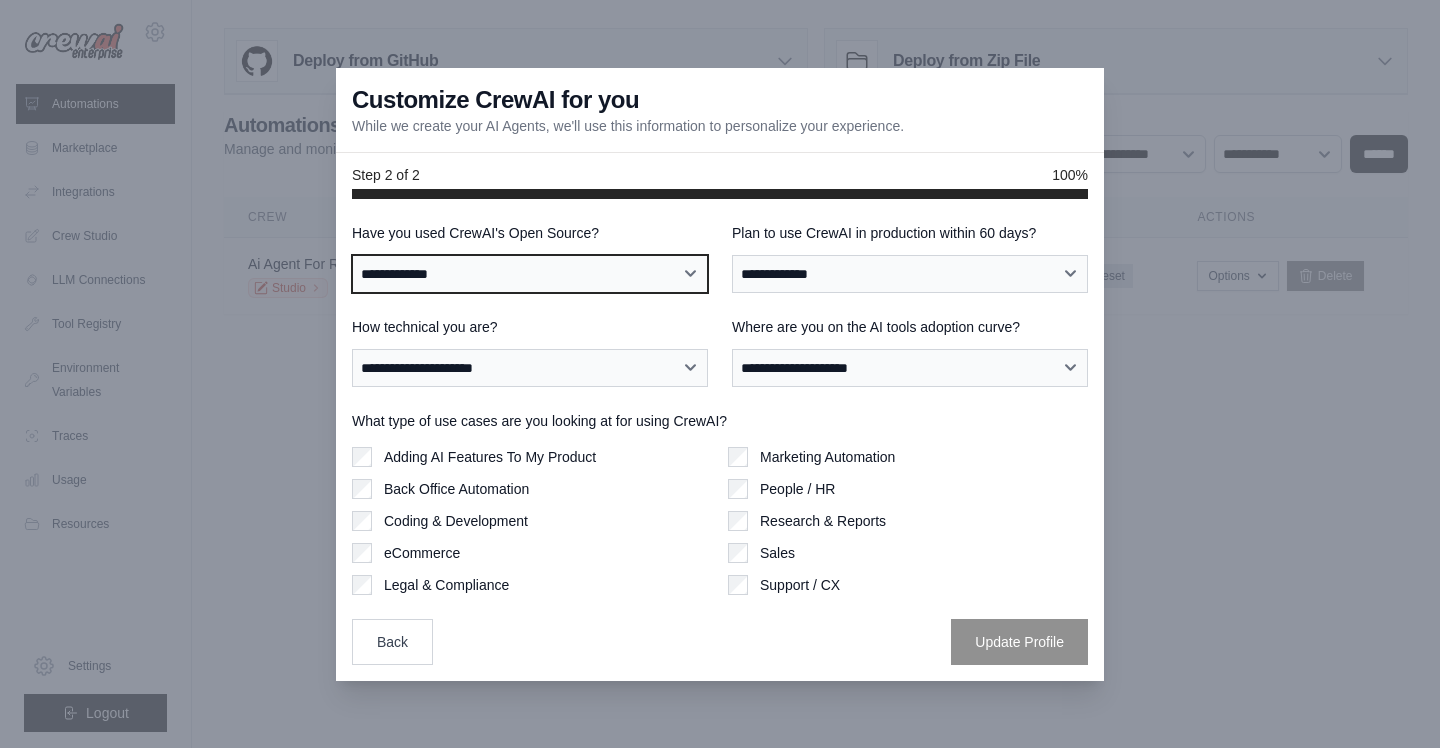 click on "**********" at bounding box center [530, 274] 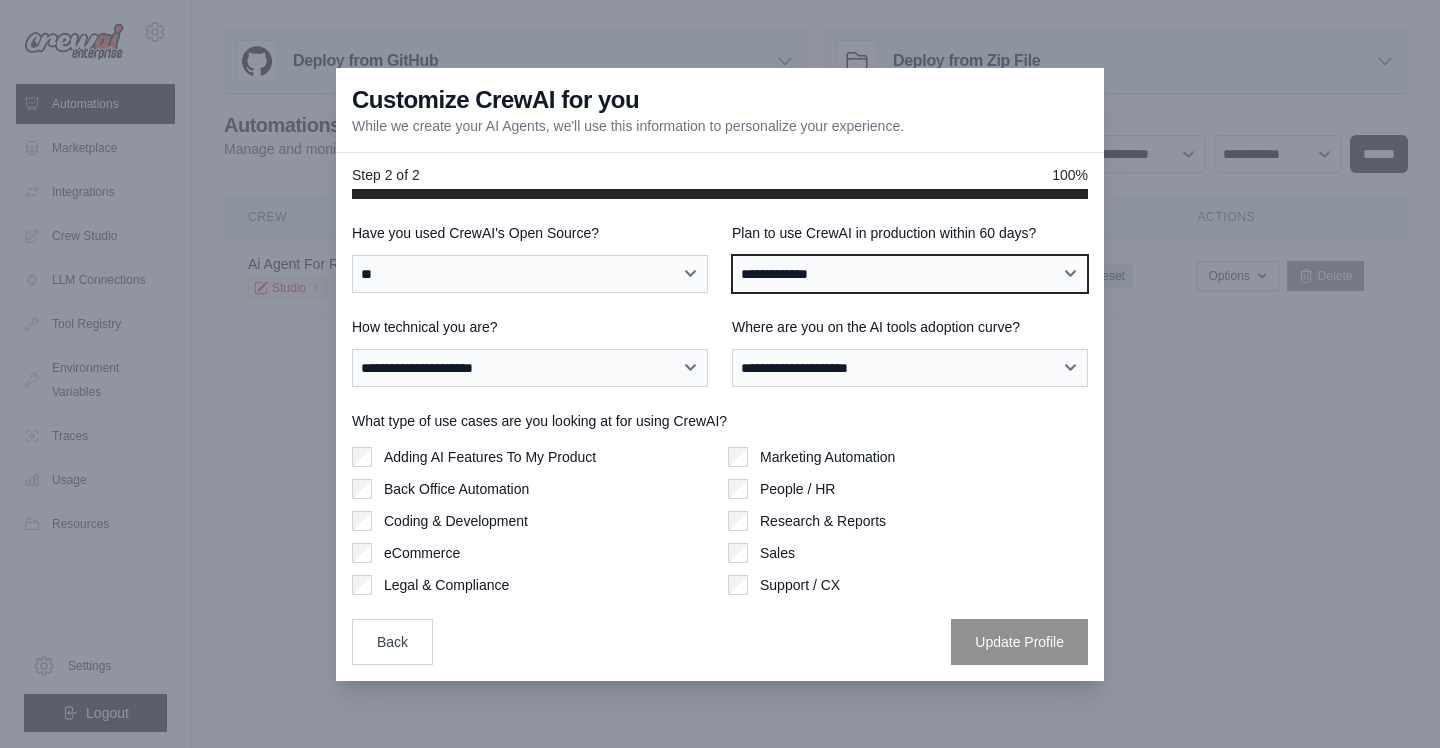click on "**********" at bounding box center (910, 274) 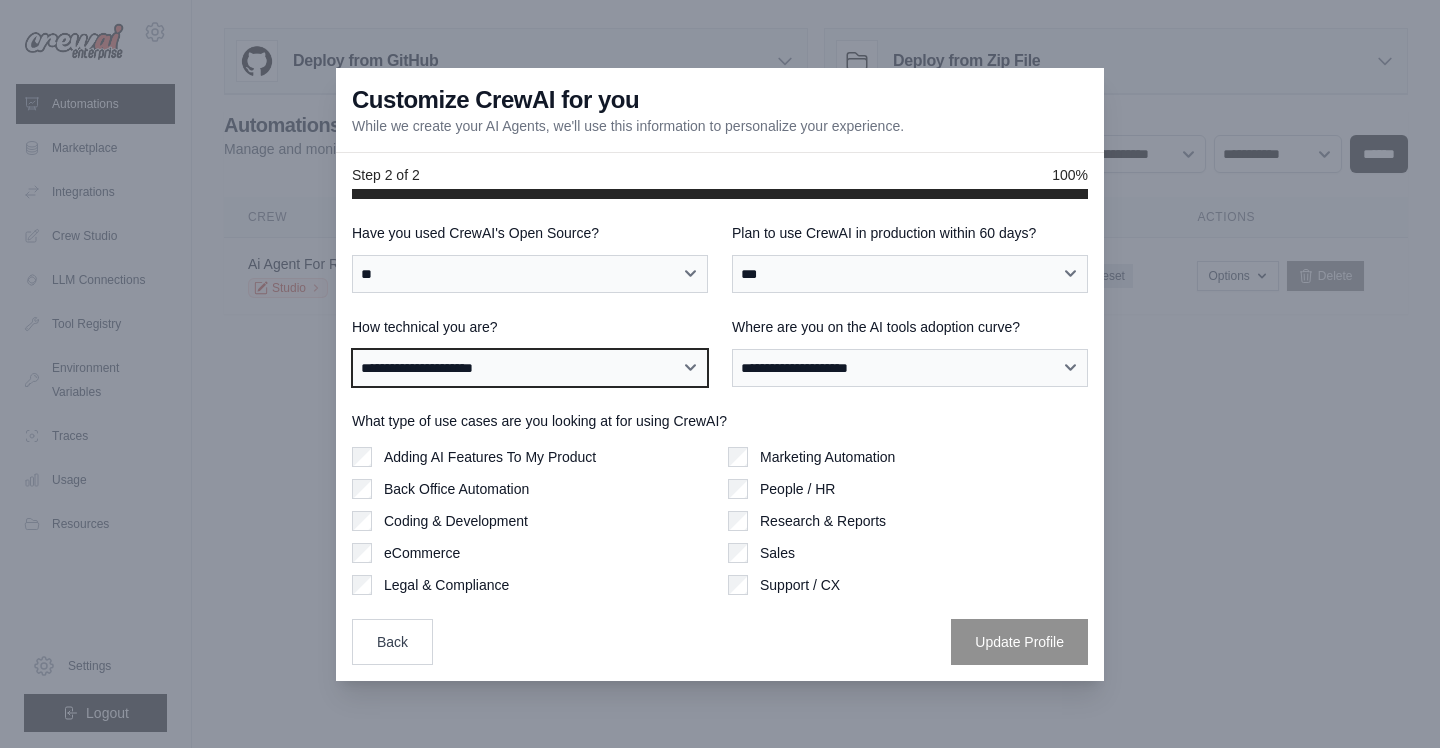 click on "**********" at bounding box center [530, 368] 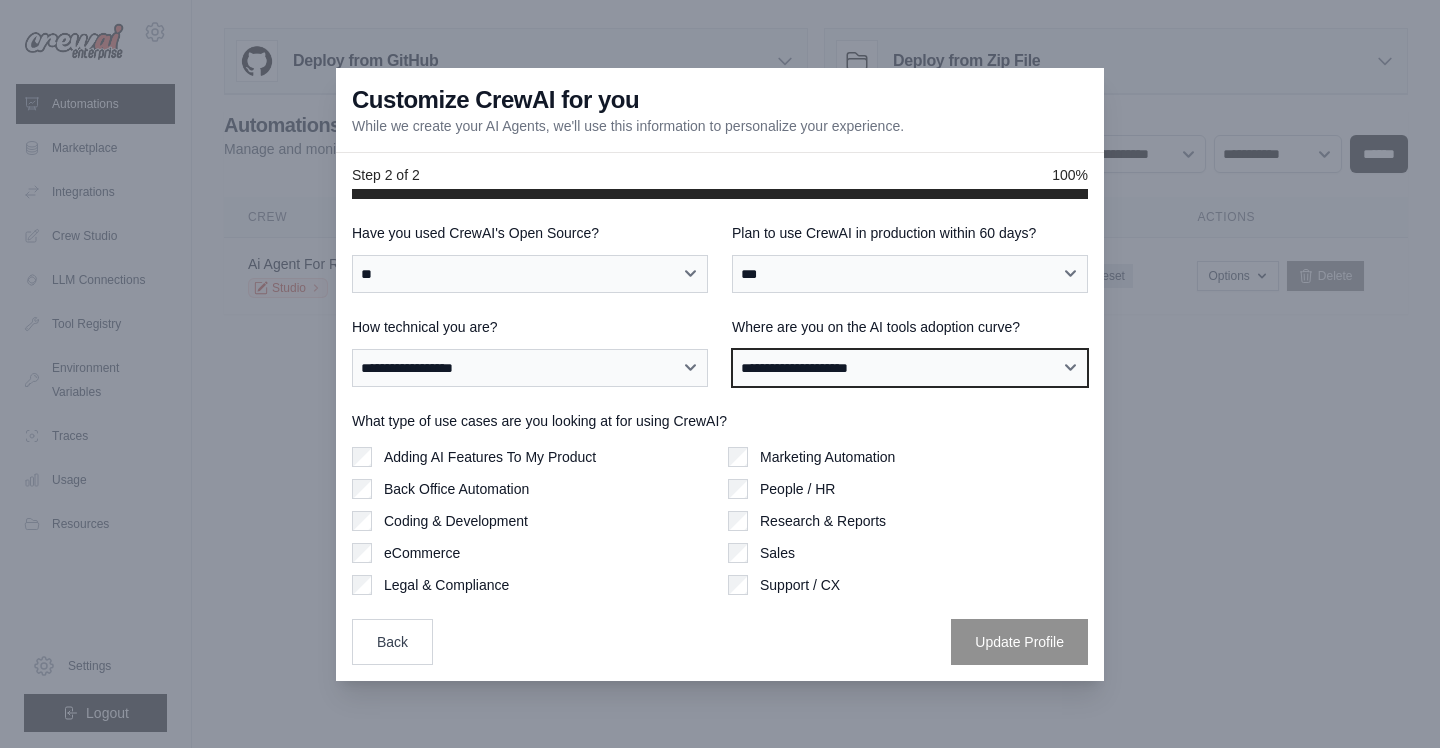click on "**********" at bounding box center (910, 368) 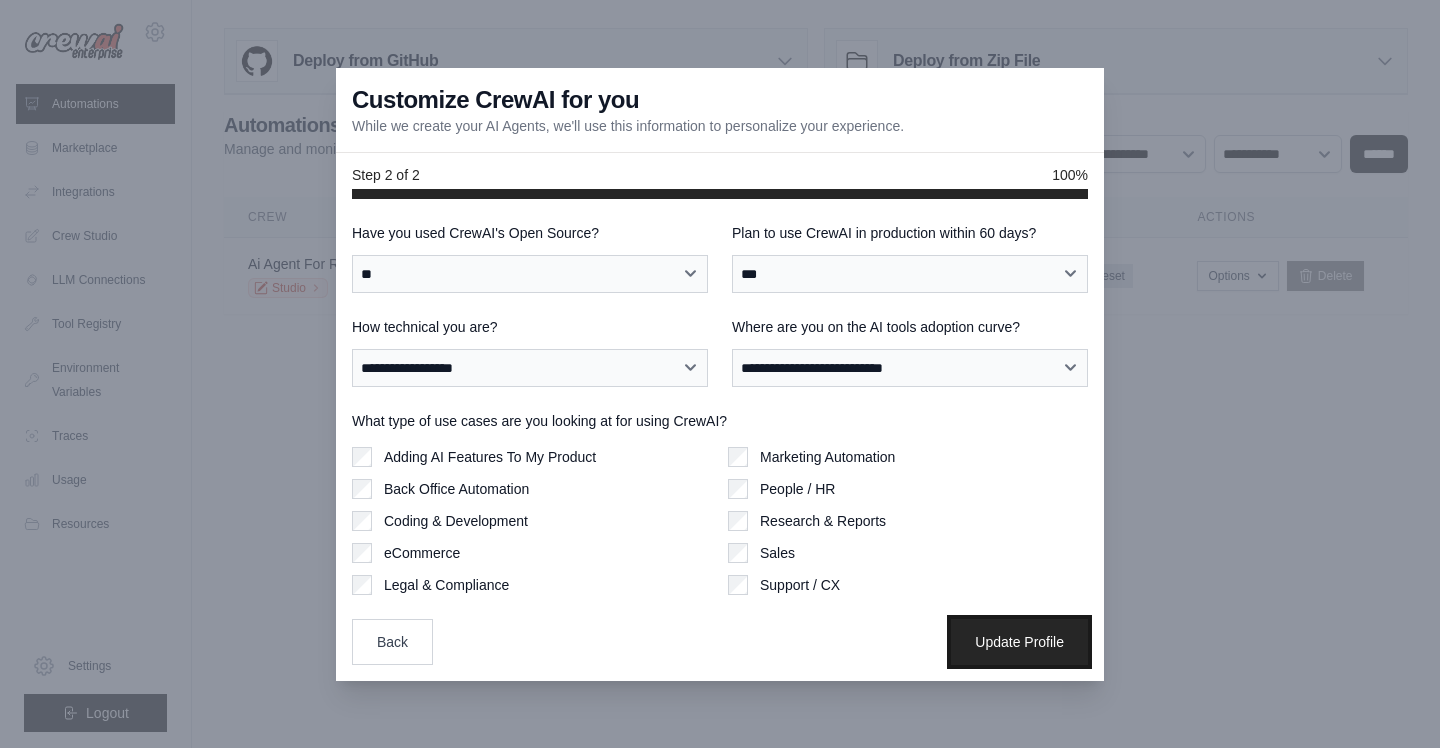 click on "Update Profile" at bounding box center (1019, 642) 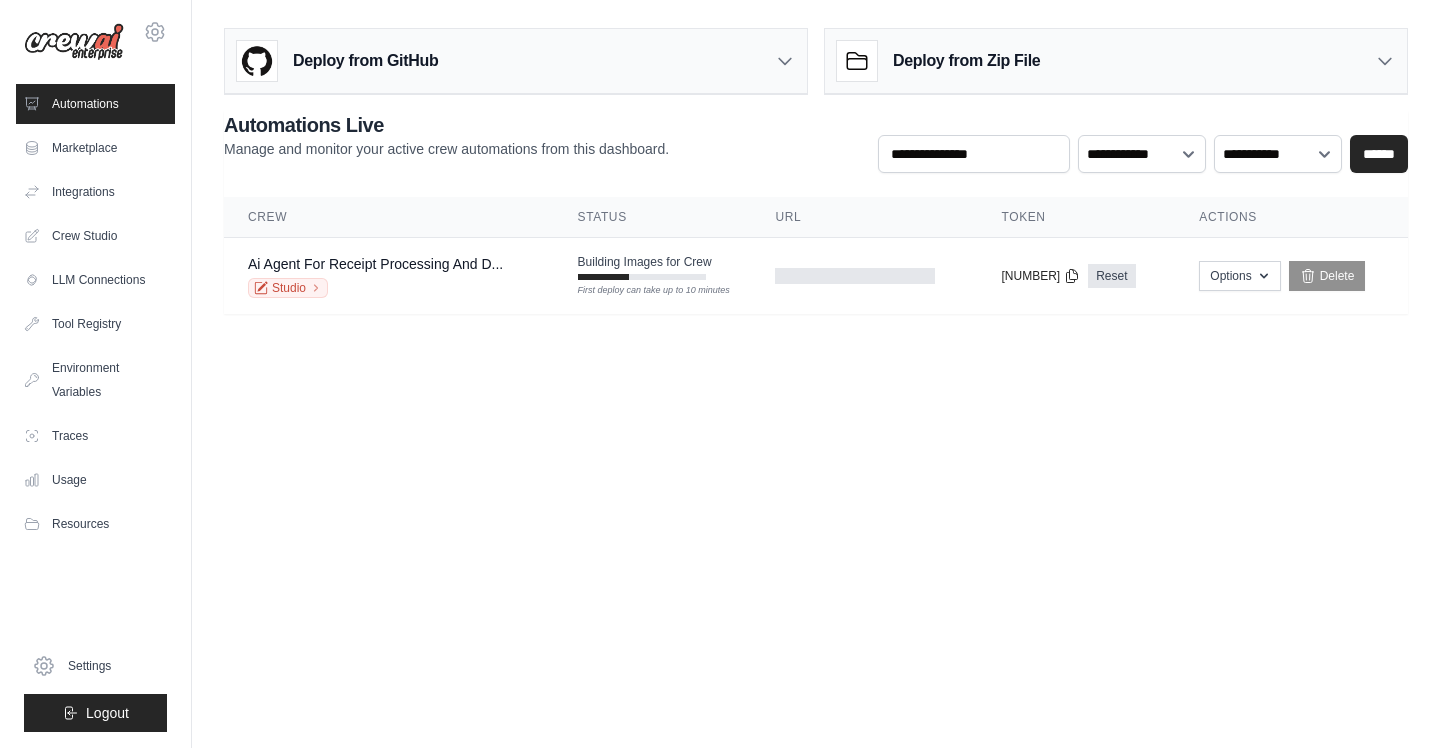 scroll, scrollTop: 0, scrollLeft: 0, axis: both 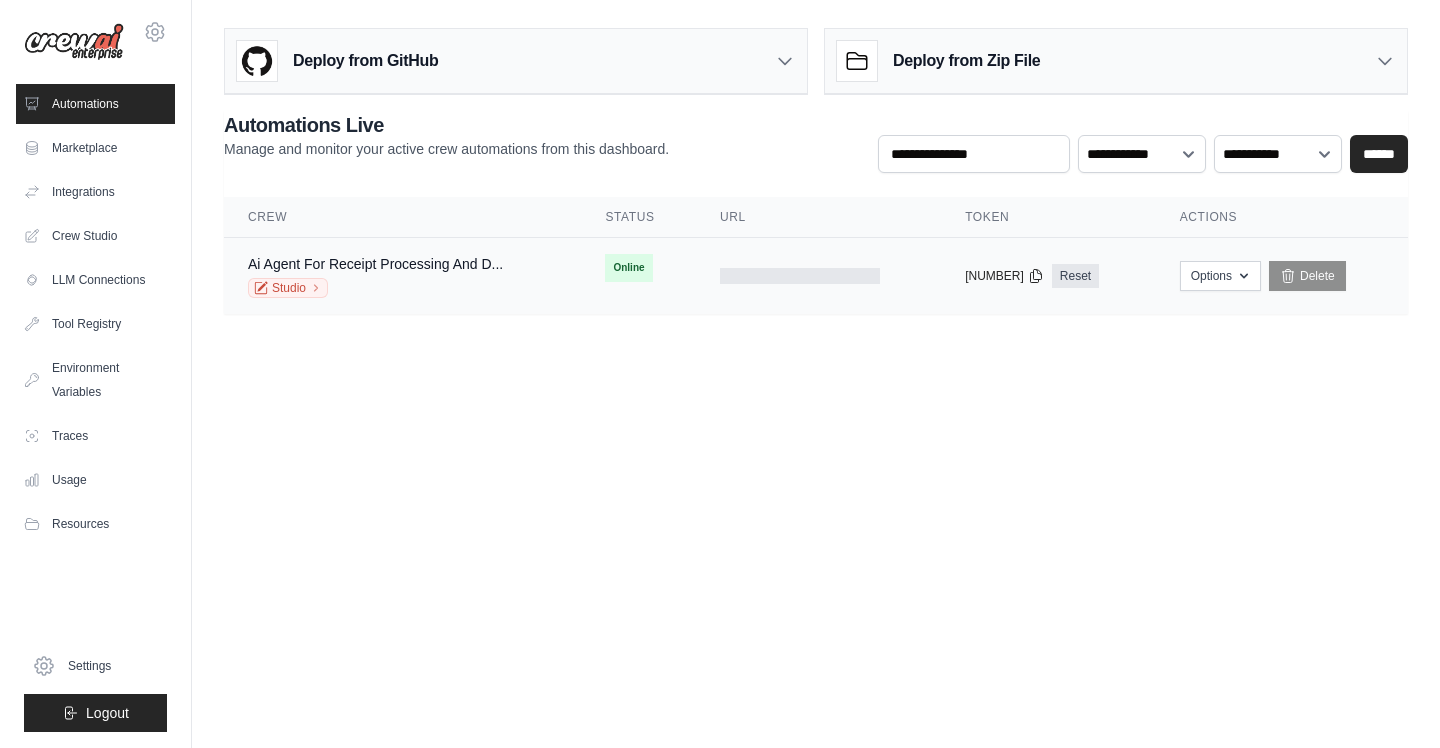 click at bounding box center [800, 276] 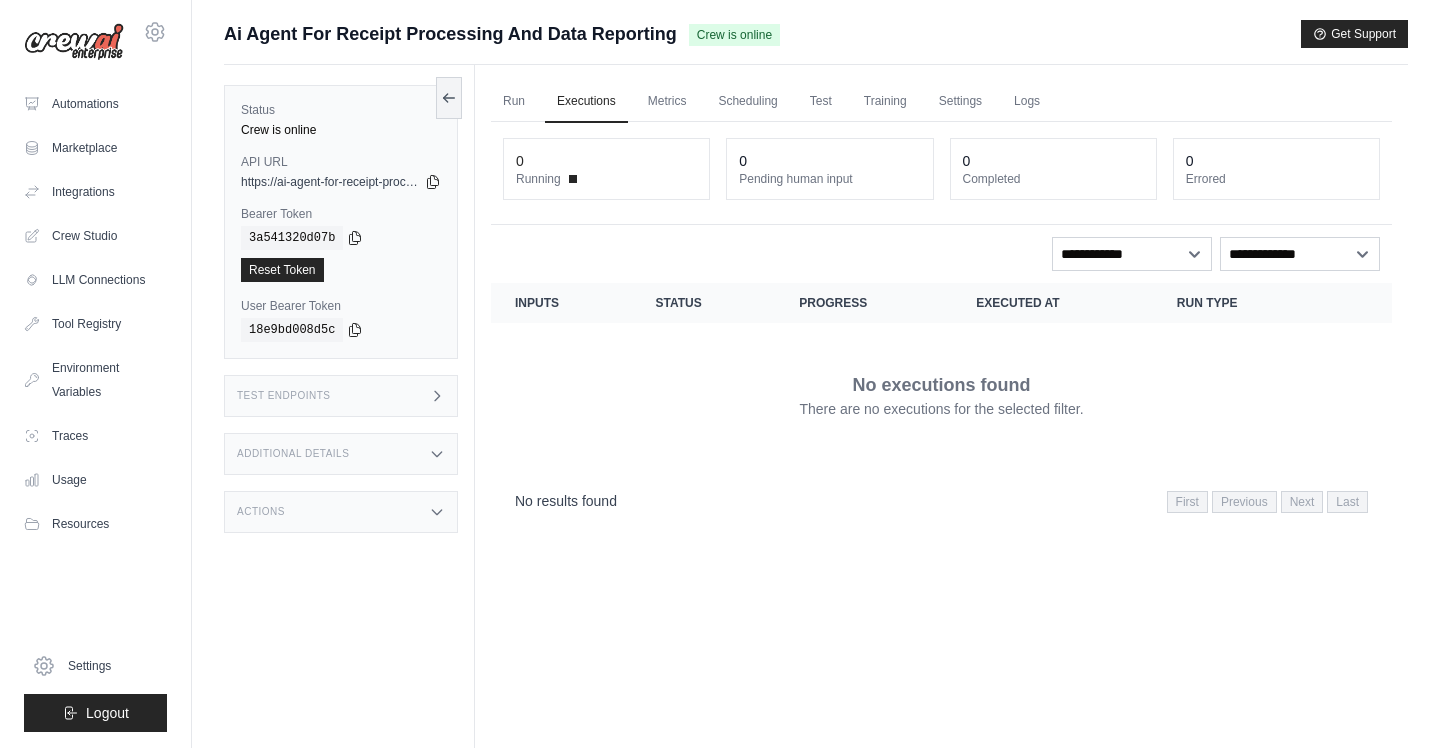 scroll, scrollTop: 0, scrollLeft: 0, axis: both 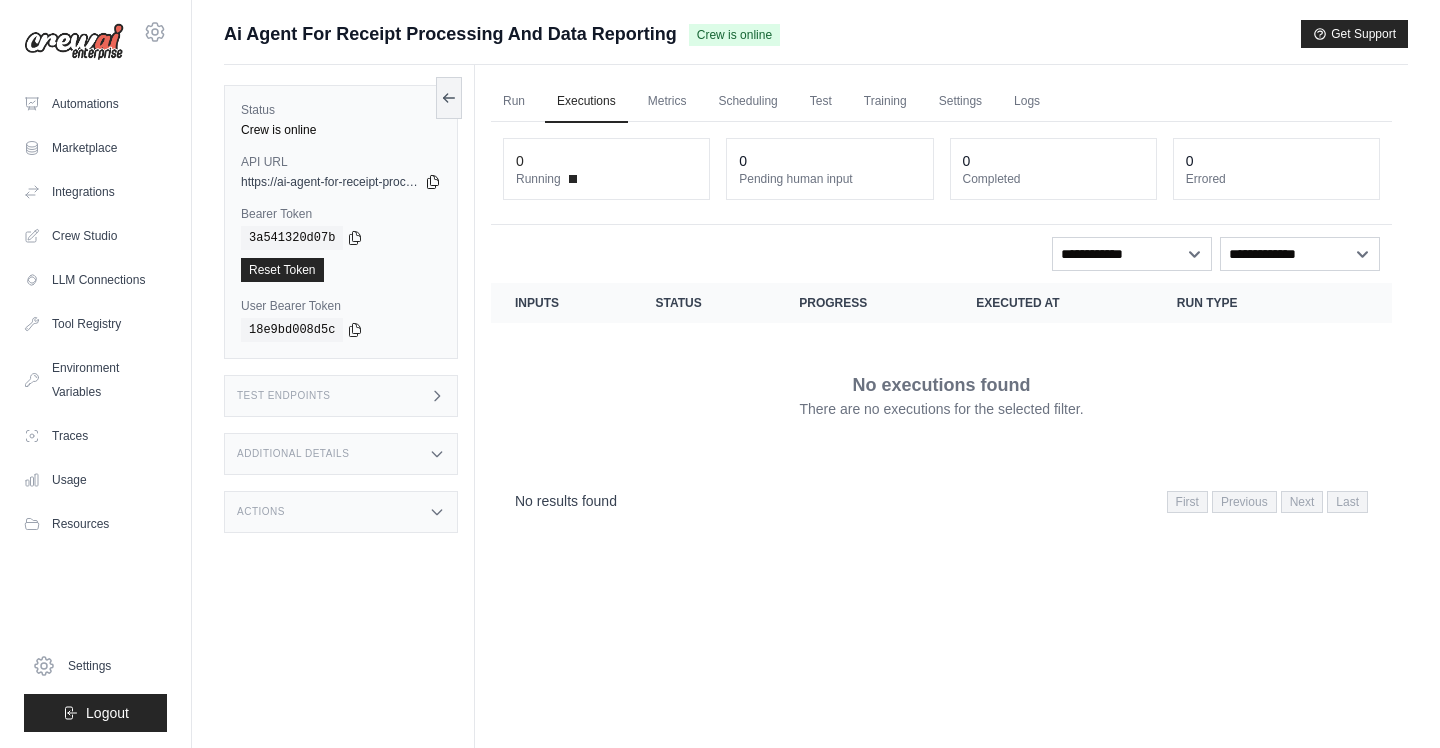 click 